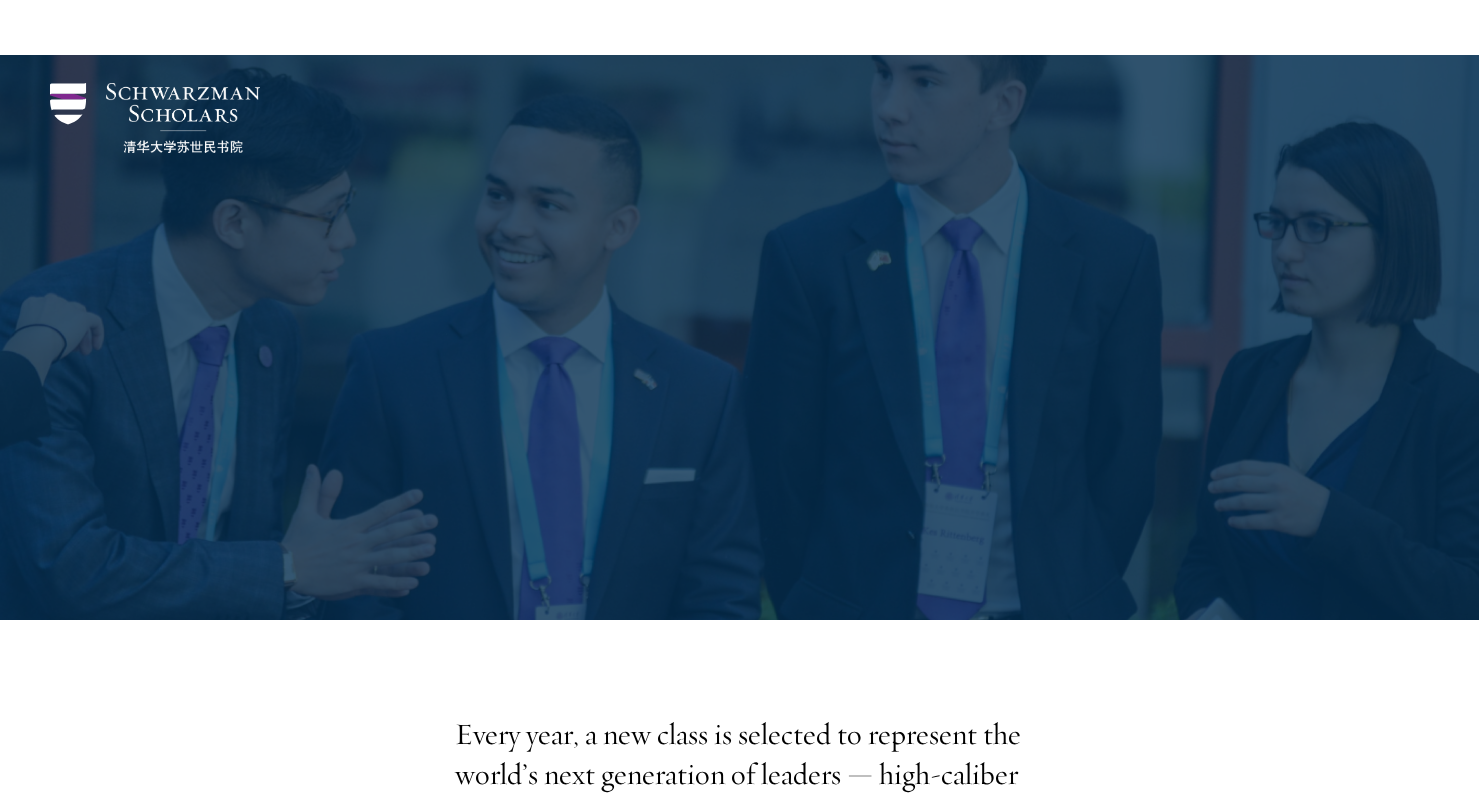 scroll, scrollTop: 2513, scrollLeft: 0, axis: vertical 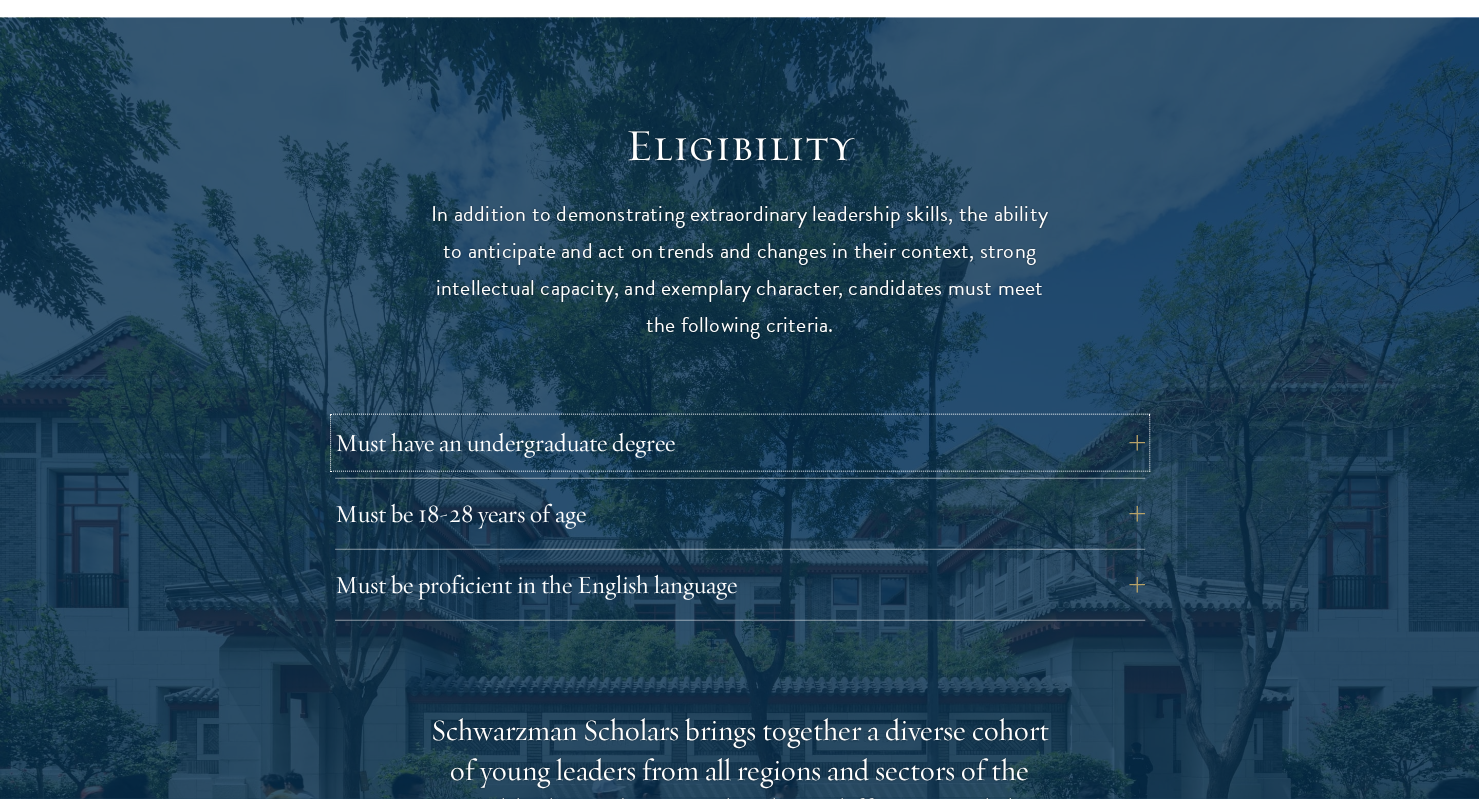 click on "Must have an undergraduate degree" at bounding box center [740, 443] 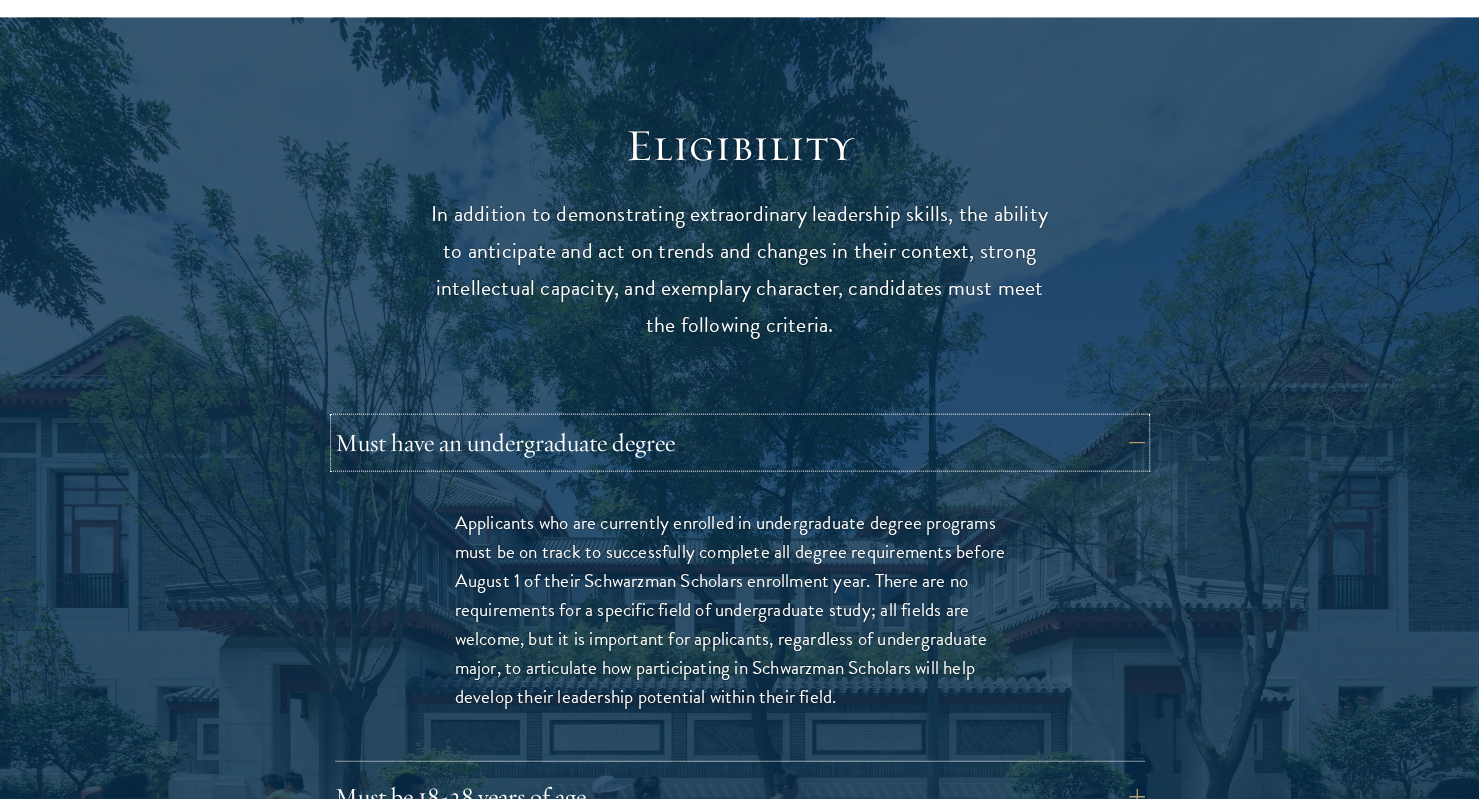 click on "Must have an undergraduate degree" at bounding box center [740, 443] 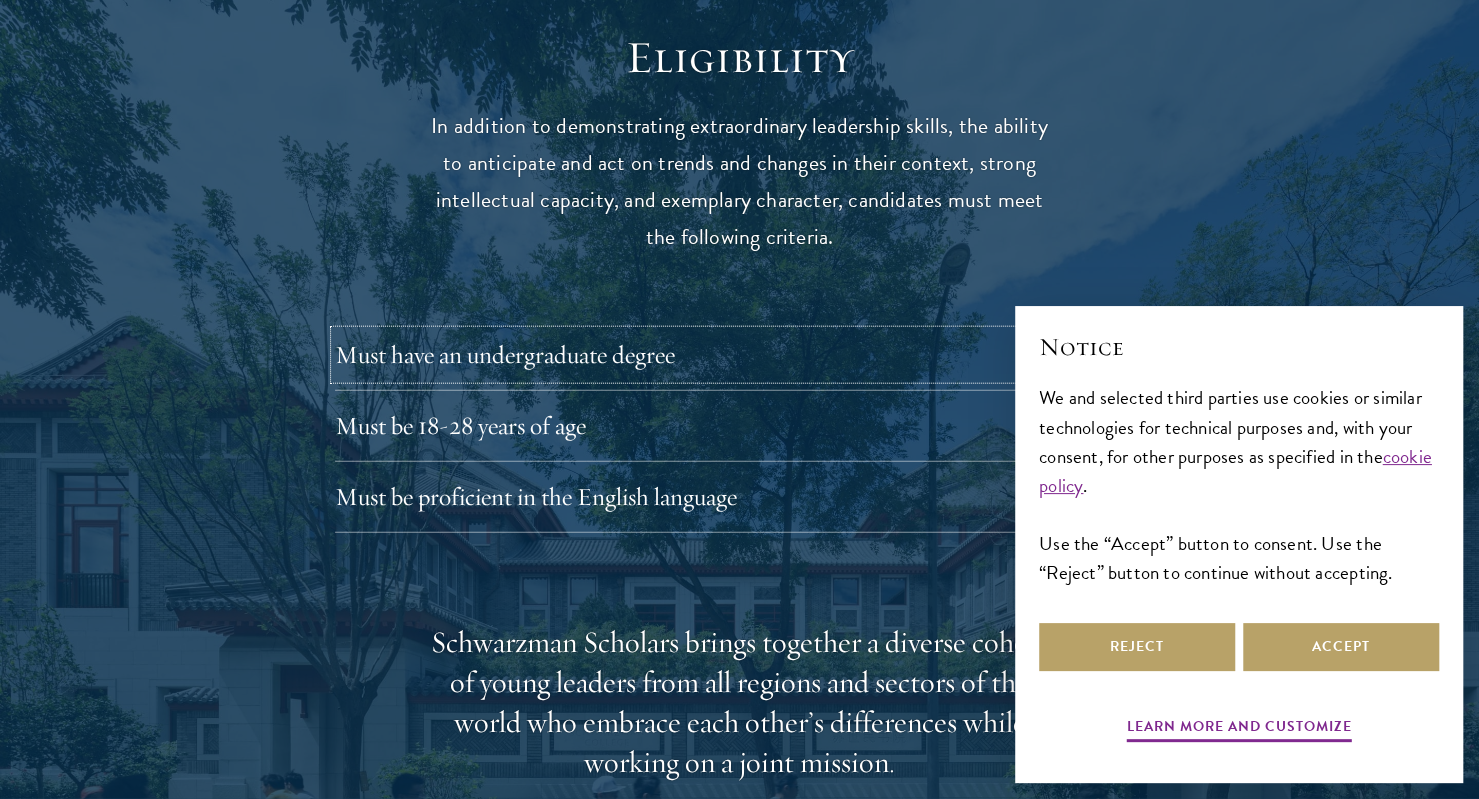 scroll, scrollTop: 2646, scrollLeft: 0, axis: vertical 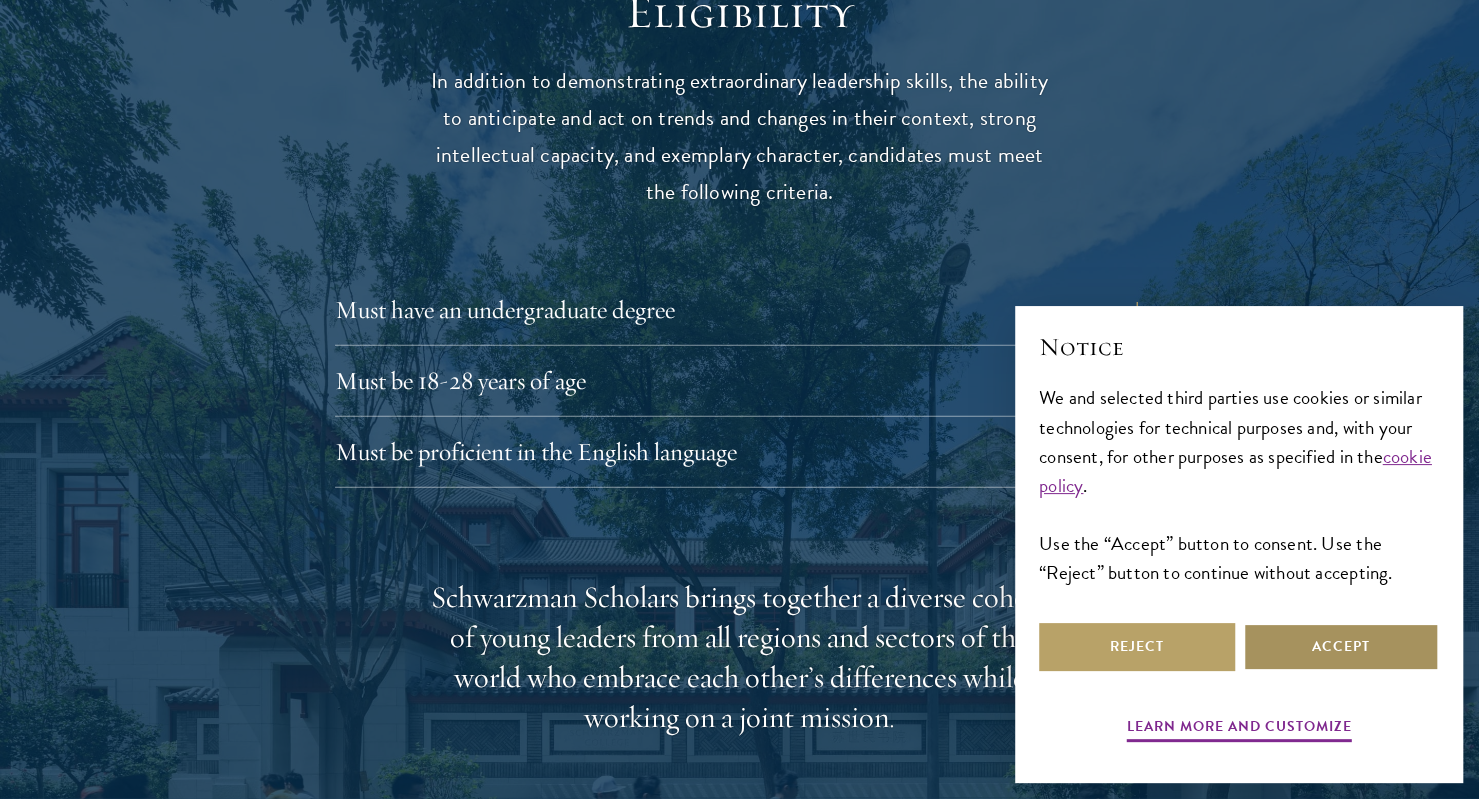 click on "Accept" at bounding box center (1341, 647) 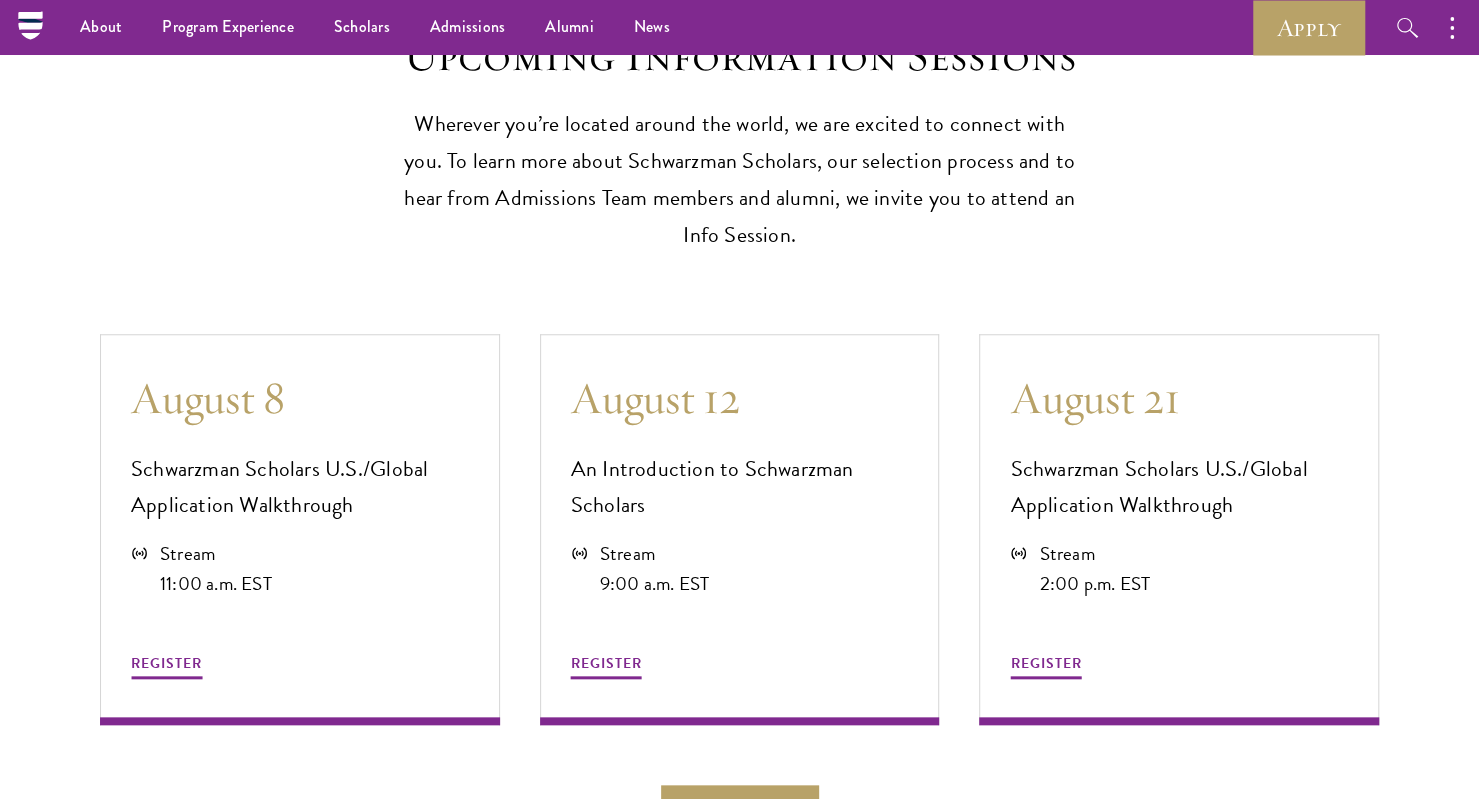 scroll, scrollTop: 5270, scrollLeft: 0, axis: vertical 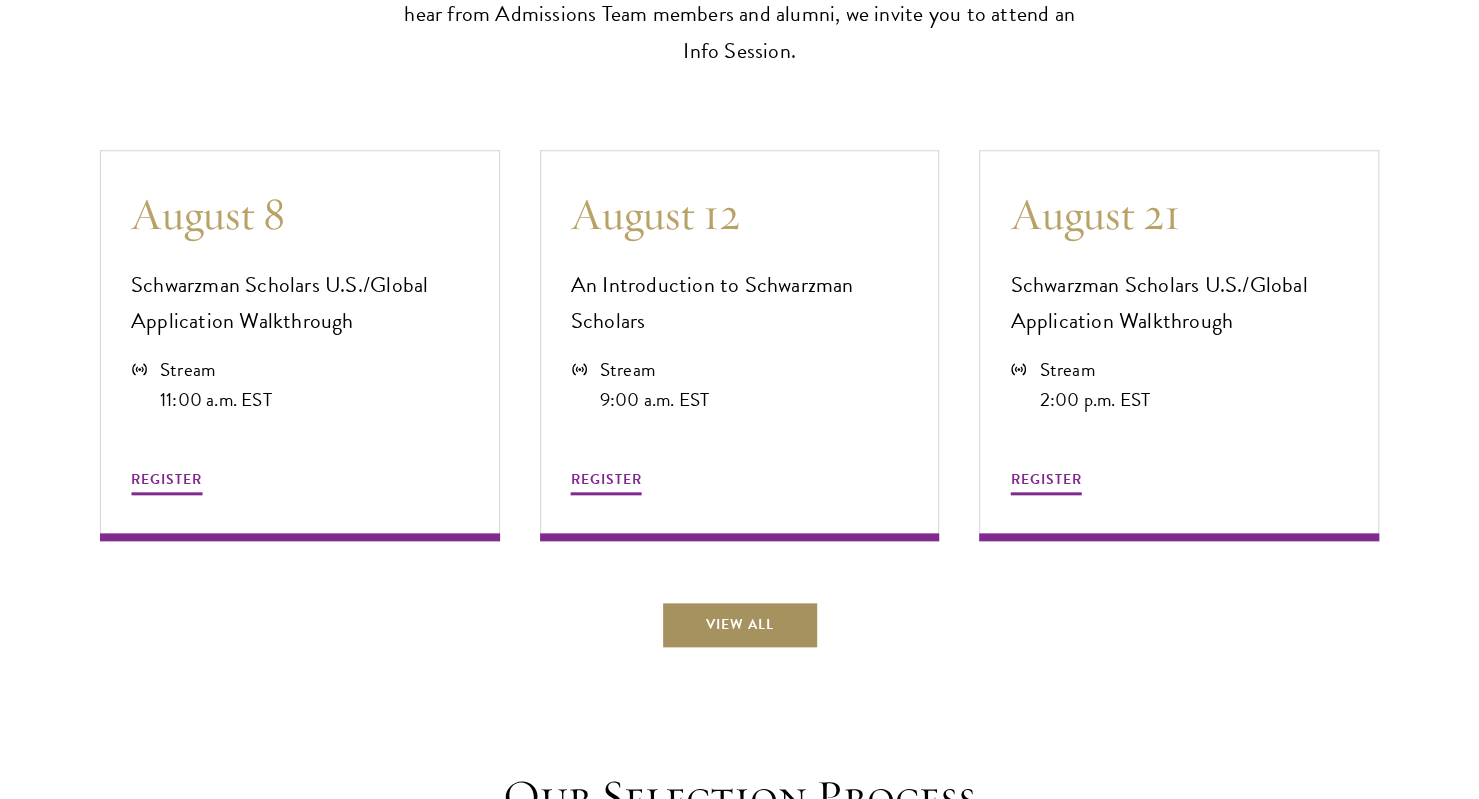 click on "View All" at bounding box center (740, 625) 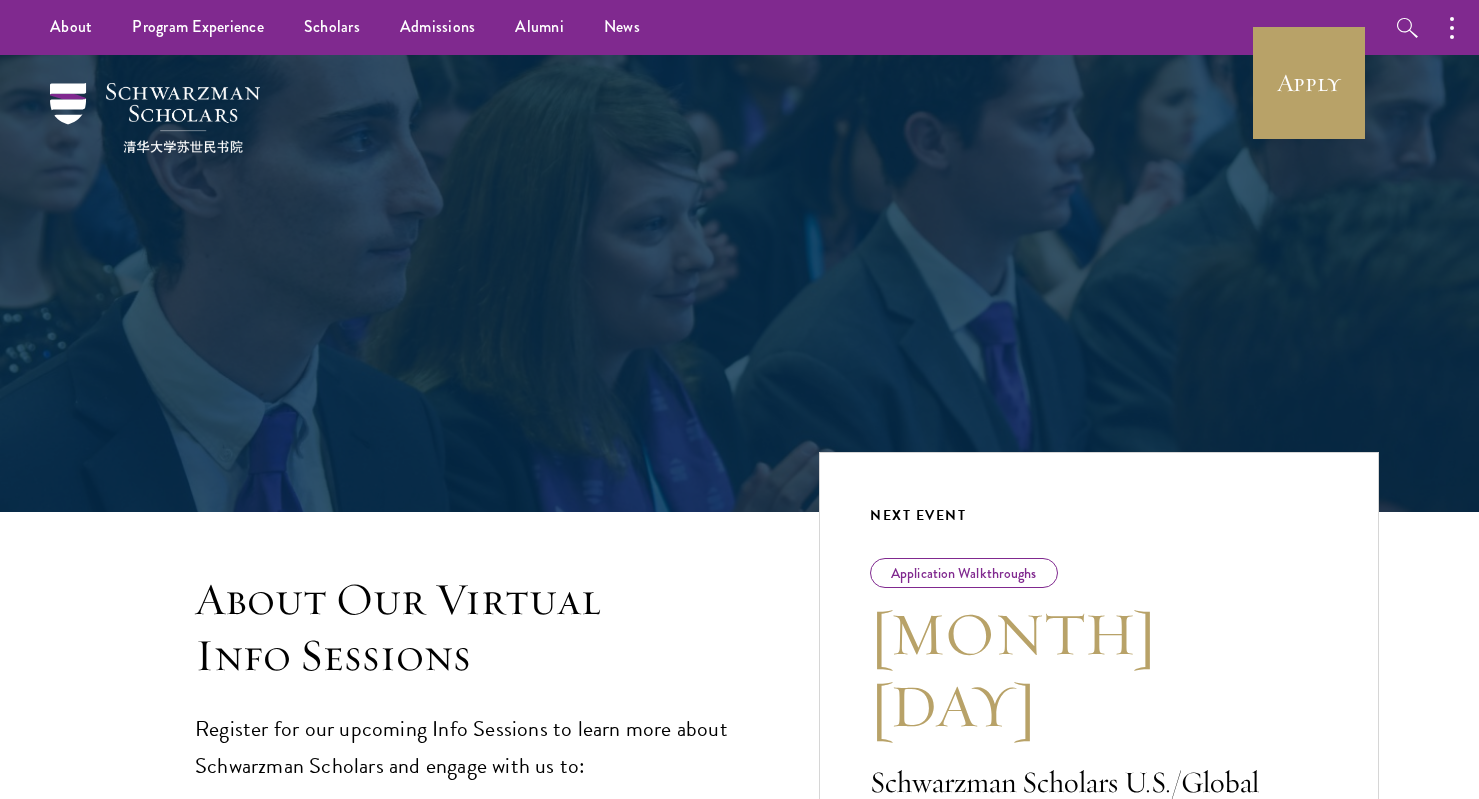 scroll, scrollTop: 0, scrollLeft: 0, axis: both 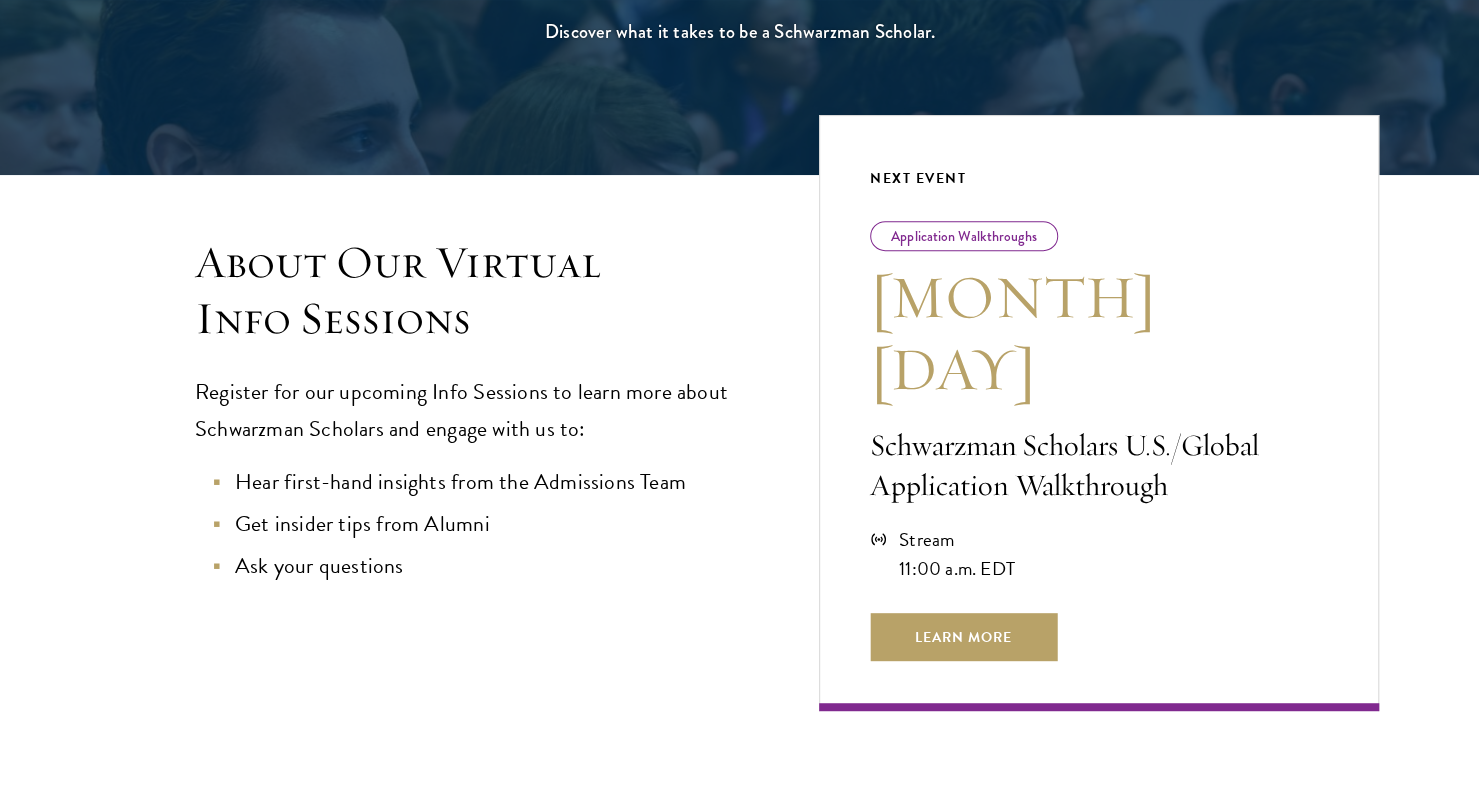 click on "All Events
Info Sessions
Application Walkthroughs
Month:
Default
All
[MONTH]
[MONTH]
All
[MONTH]
[MONTH]
Application Walkthroughs
[MONTH] [DAY]
Schwarzman Scholars U.S./Global Application Walkthrough
Stream
11:00 a.m.							EDT
Learn More
Info Sessions
[MONTH] [DAY]
An Introduction to Schwarzman Scholars
Stream" at bounding box center (739, 1589) 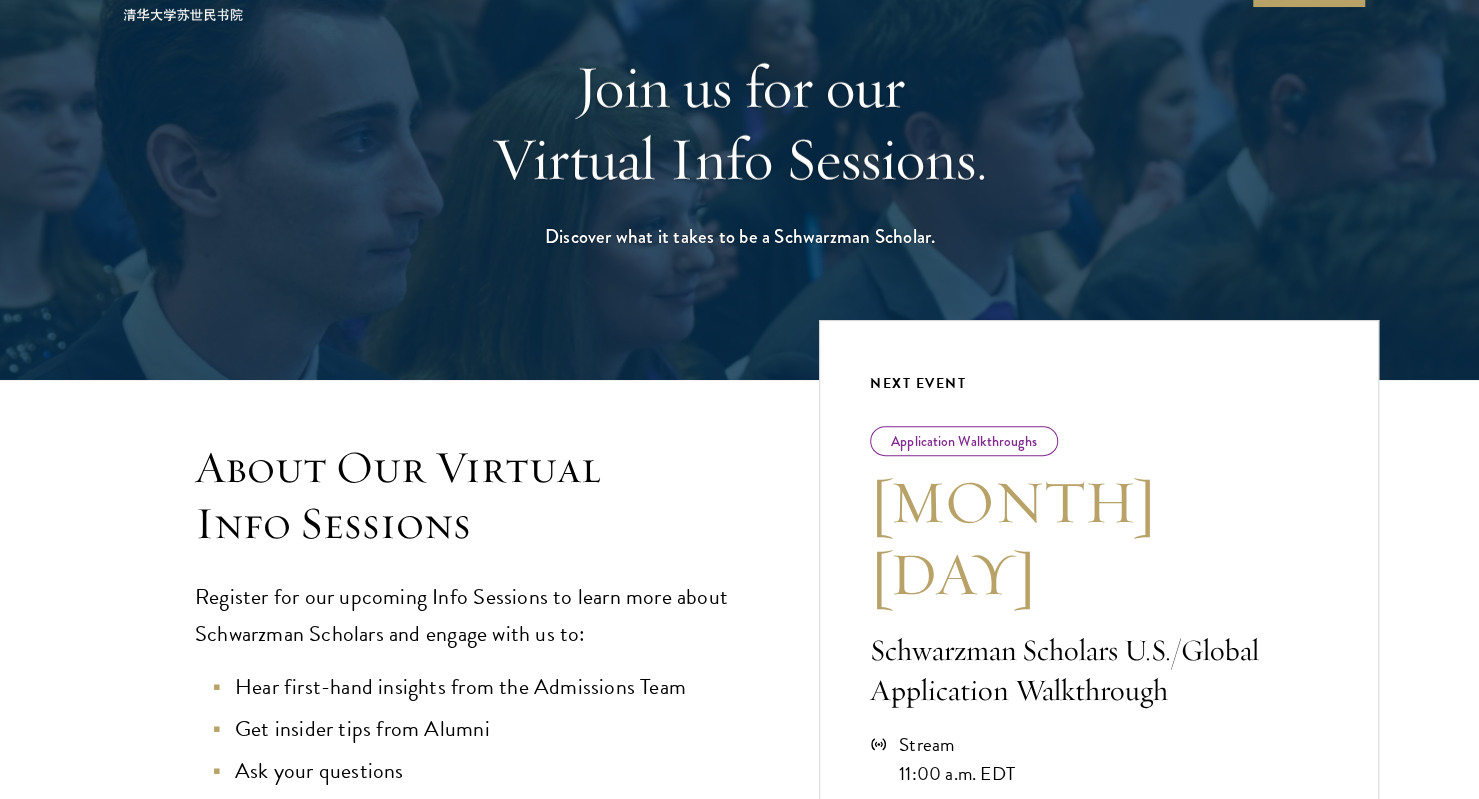 scroll, scrollTop: 0, scrollLeft: 0, axis: both 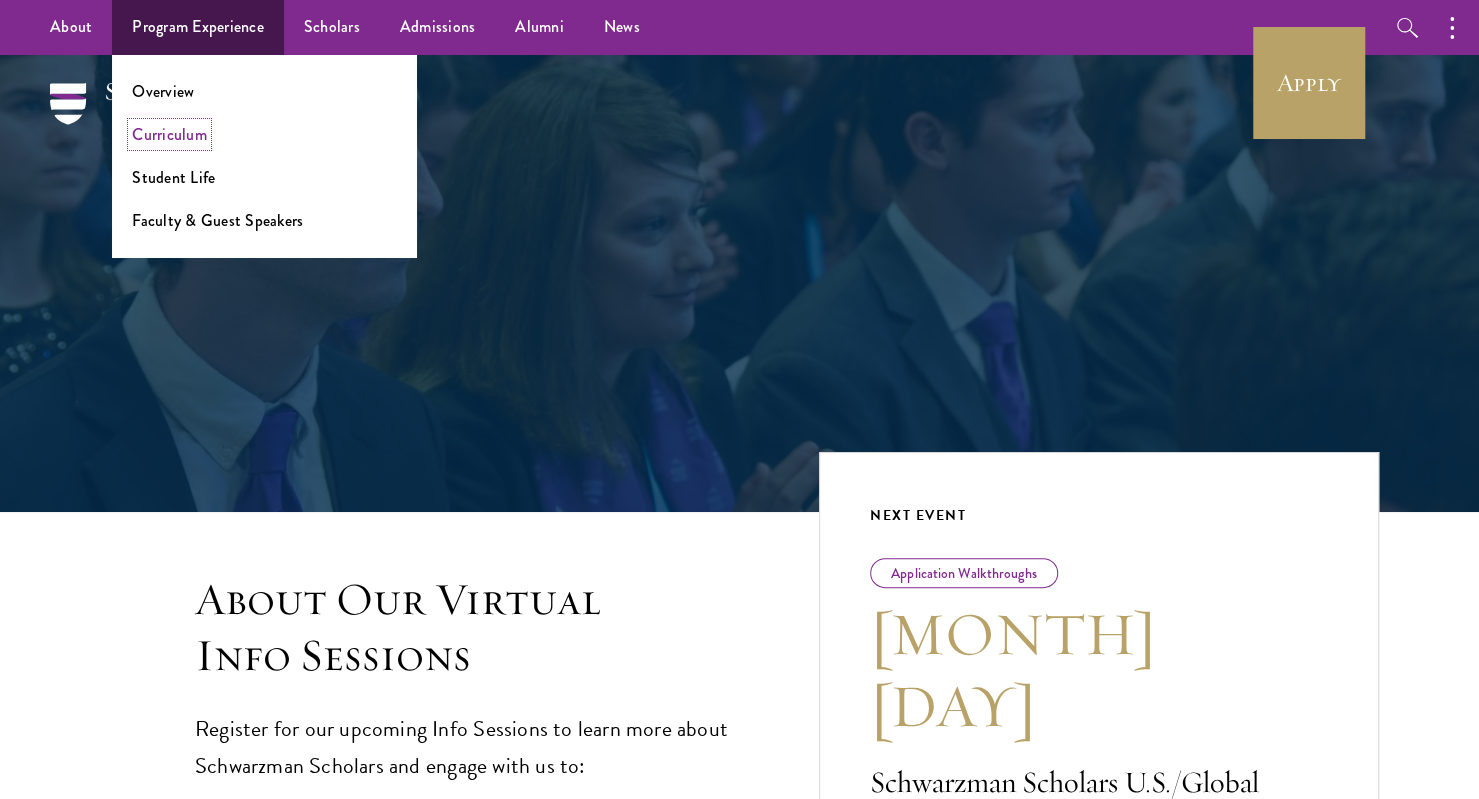click on "Curriculum" at bounding box center [169, 134] 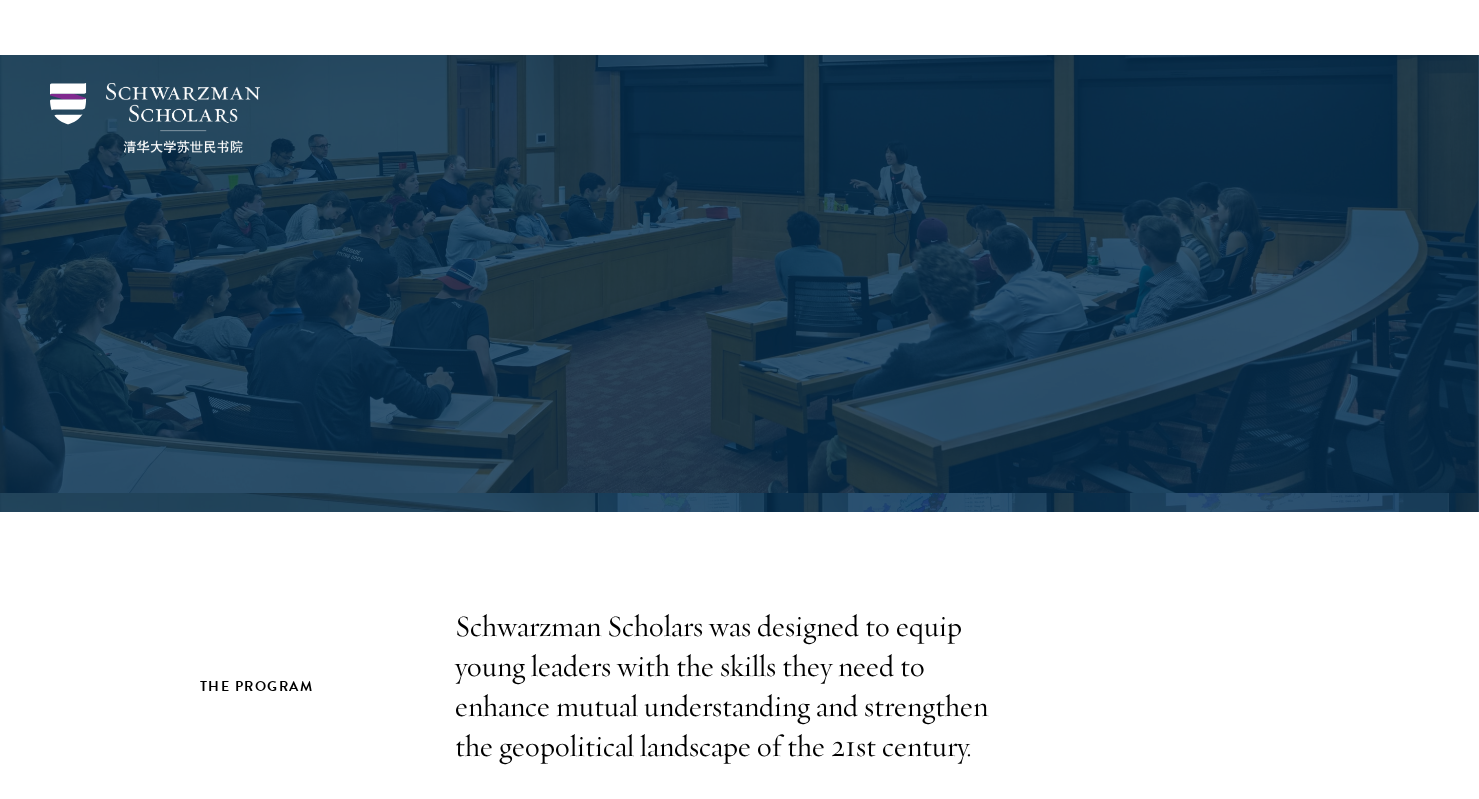 scroll, scrollTop: 434, scrollLeft: 0, axis: vertical 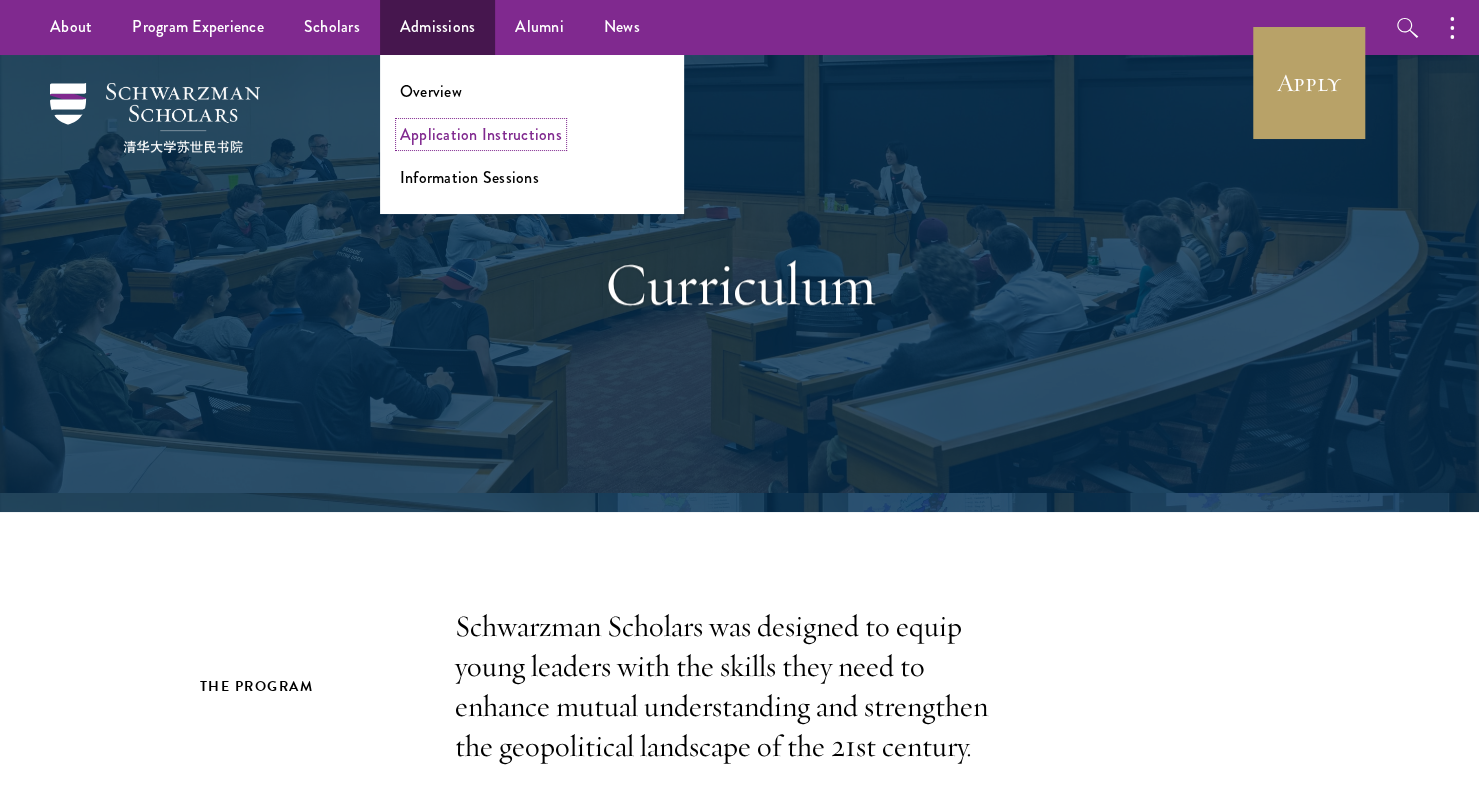 click on "Application Instructions" at bounding box center (481, 134) 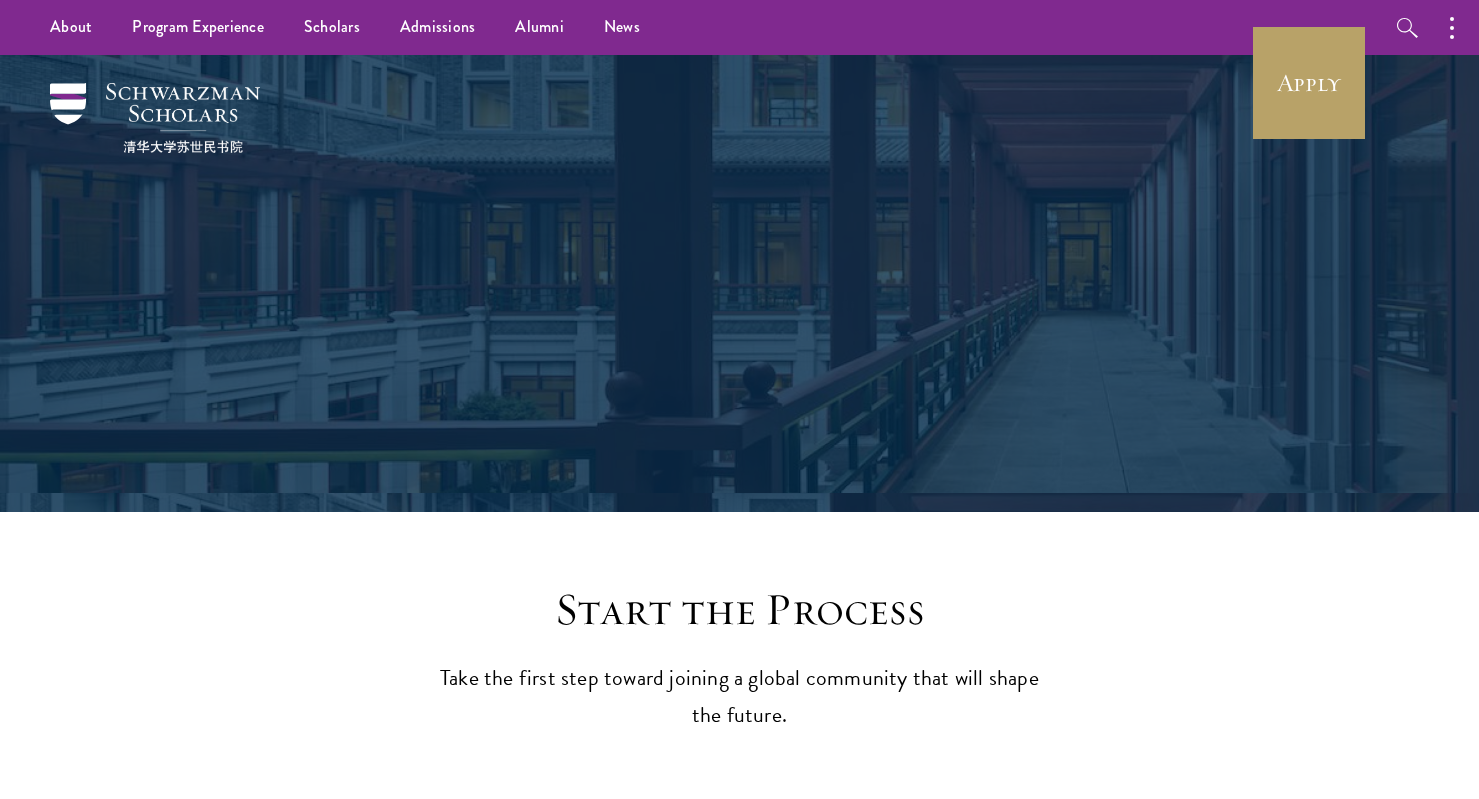 scroll, scrollTop: 0, scrollLeft: 0, axis: both 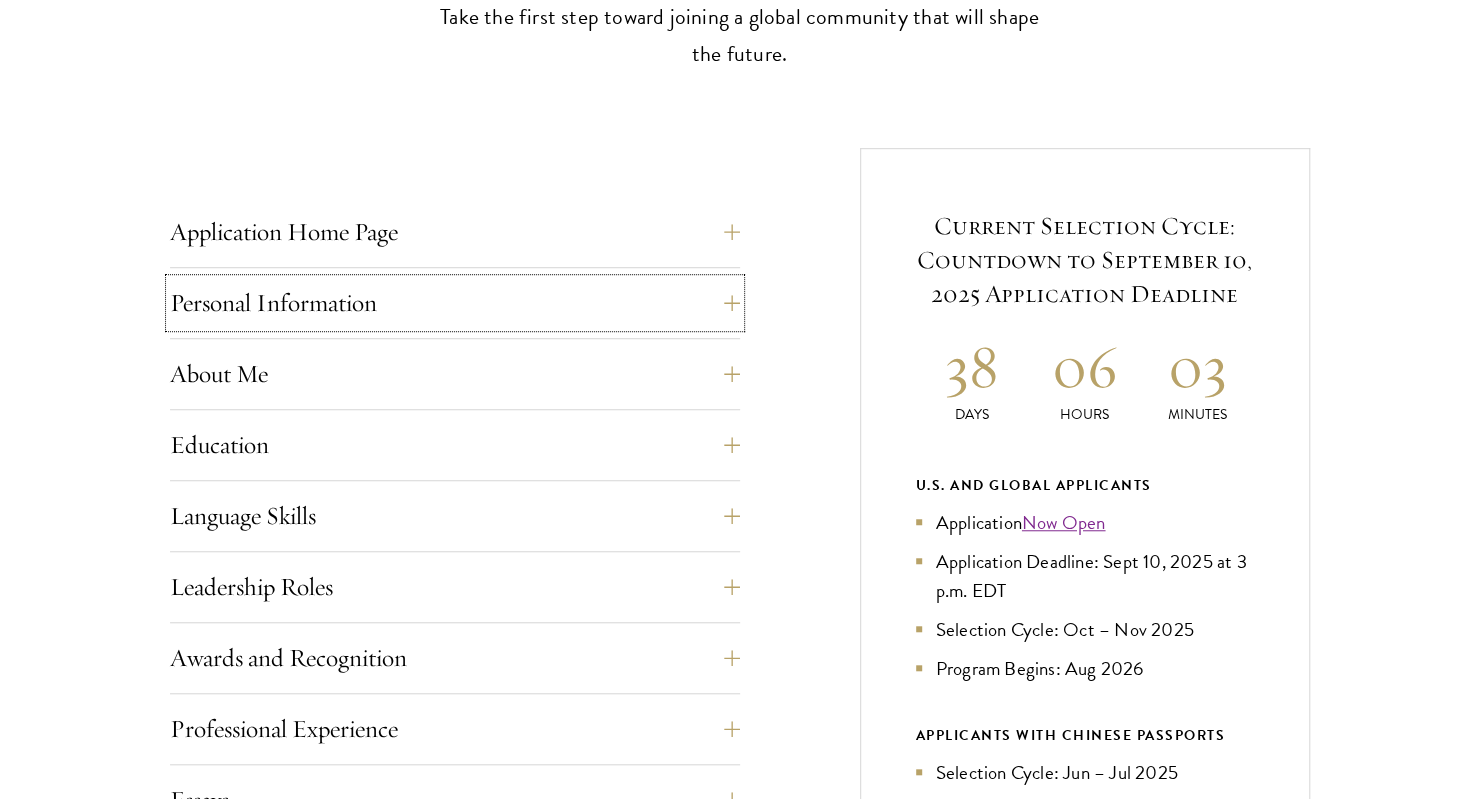 click on "Personal Information" at bounding box center (455, 303) 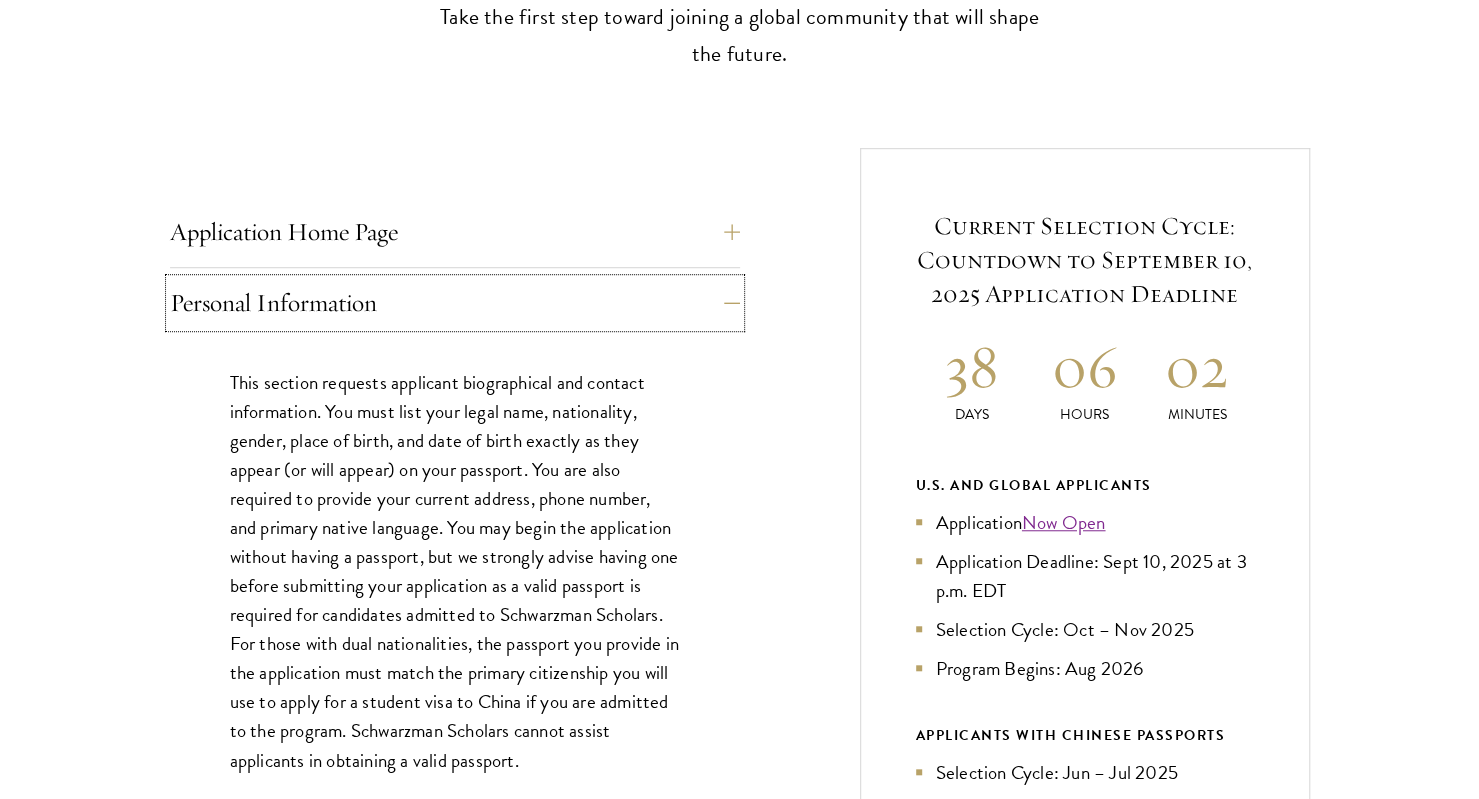 click on "Personal Information" at bounding box center (455, 303) 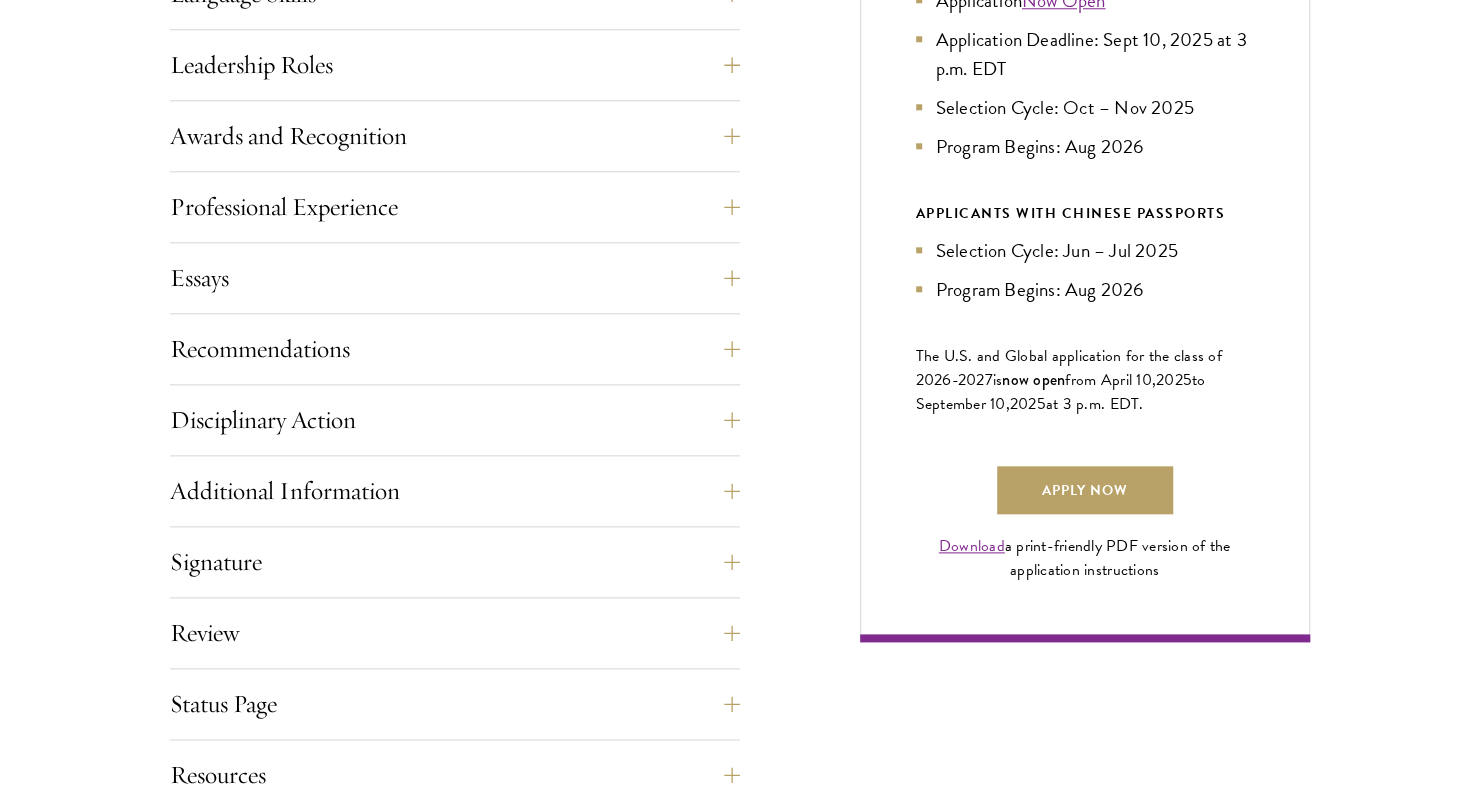 scroll, scrollTop: 1233, scrollLeft: 0, axis: vertical 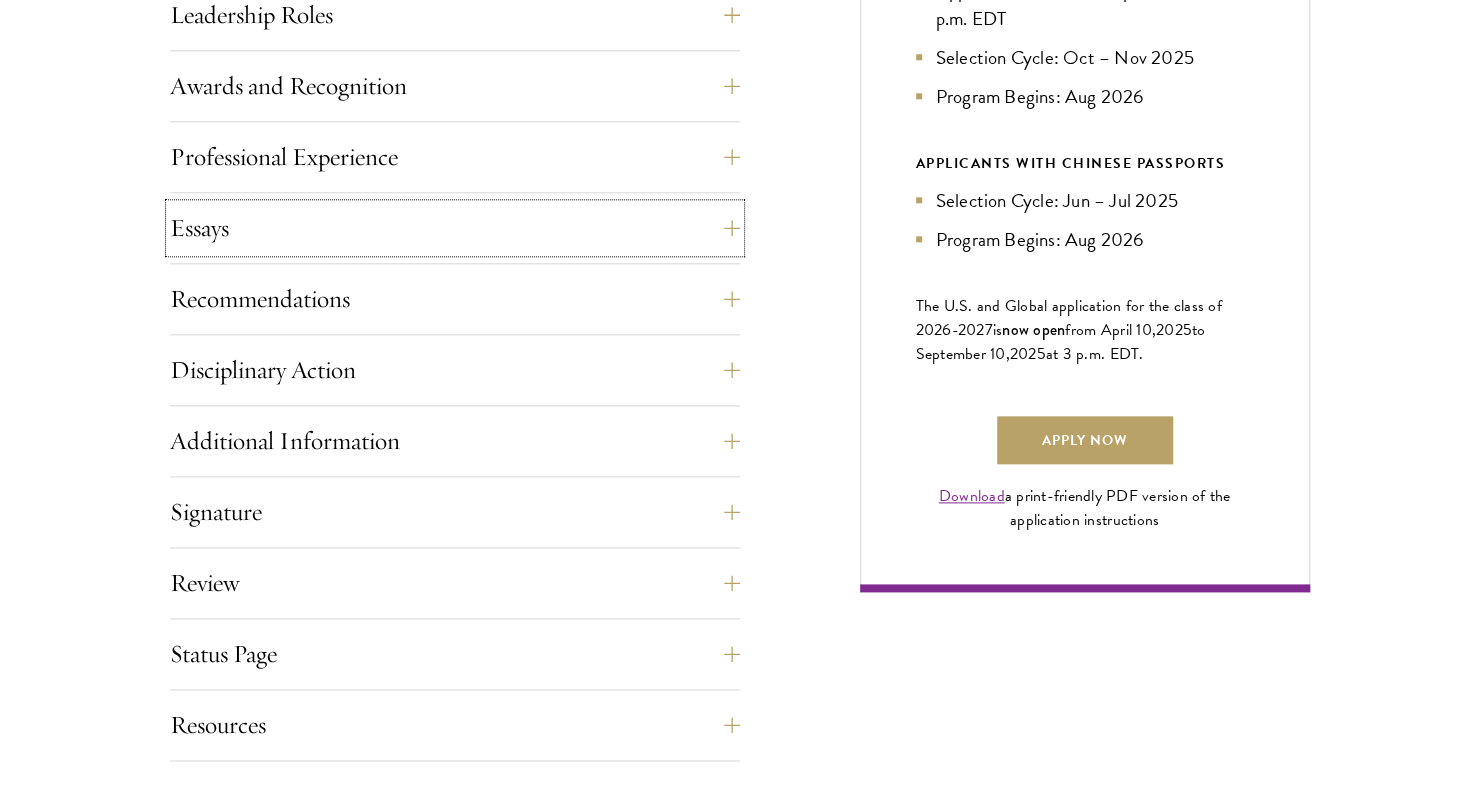 click on "Essays" at bounding box center [455, 228] 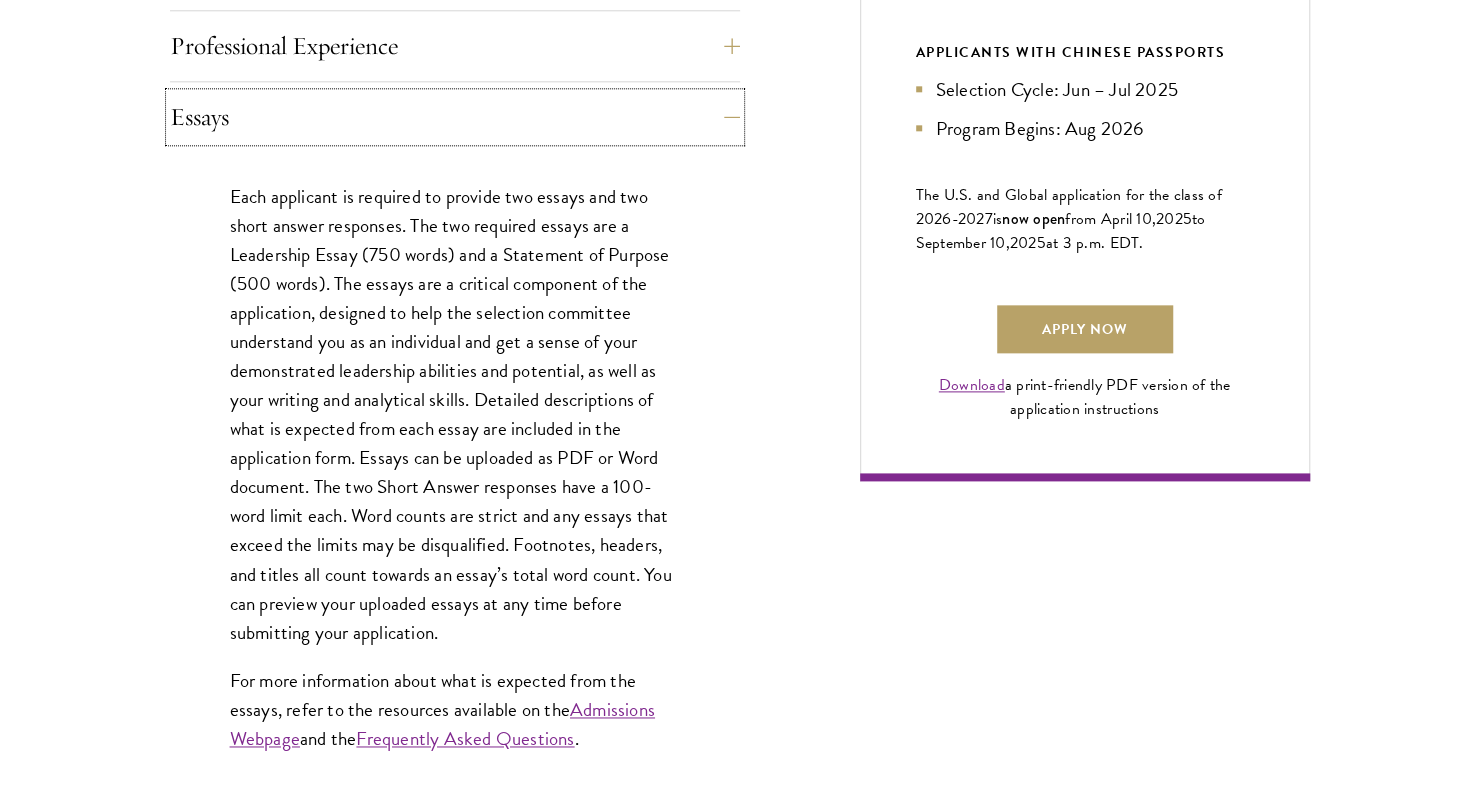 scroll, scrollTop: 1371, scrollLeft: 0, axis: vertical 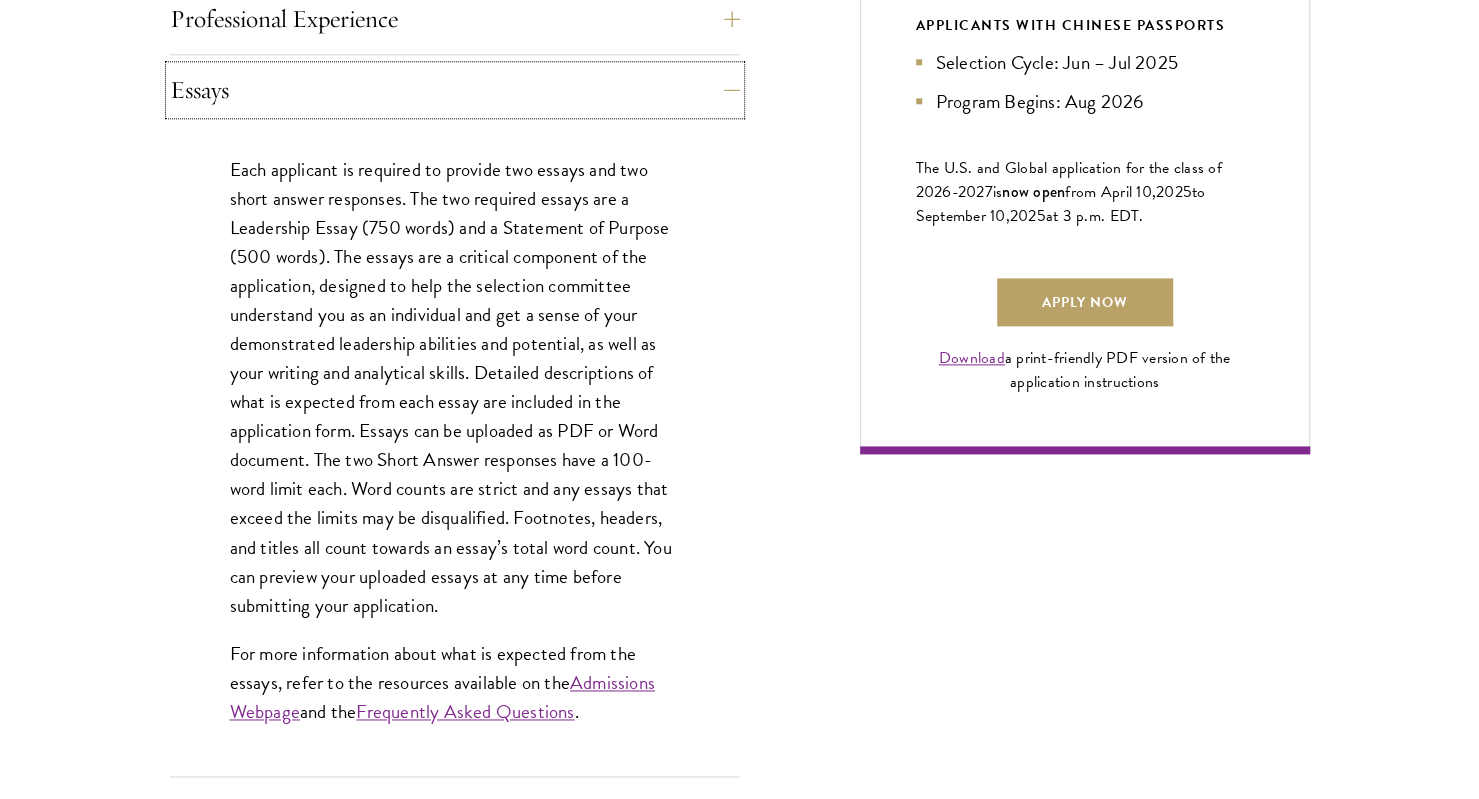 click on "Essays" at bounding box center (455, 90) 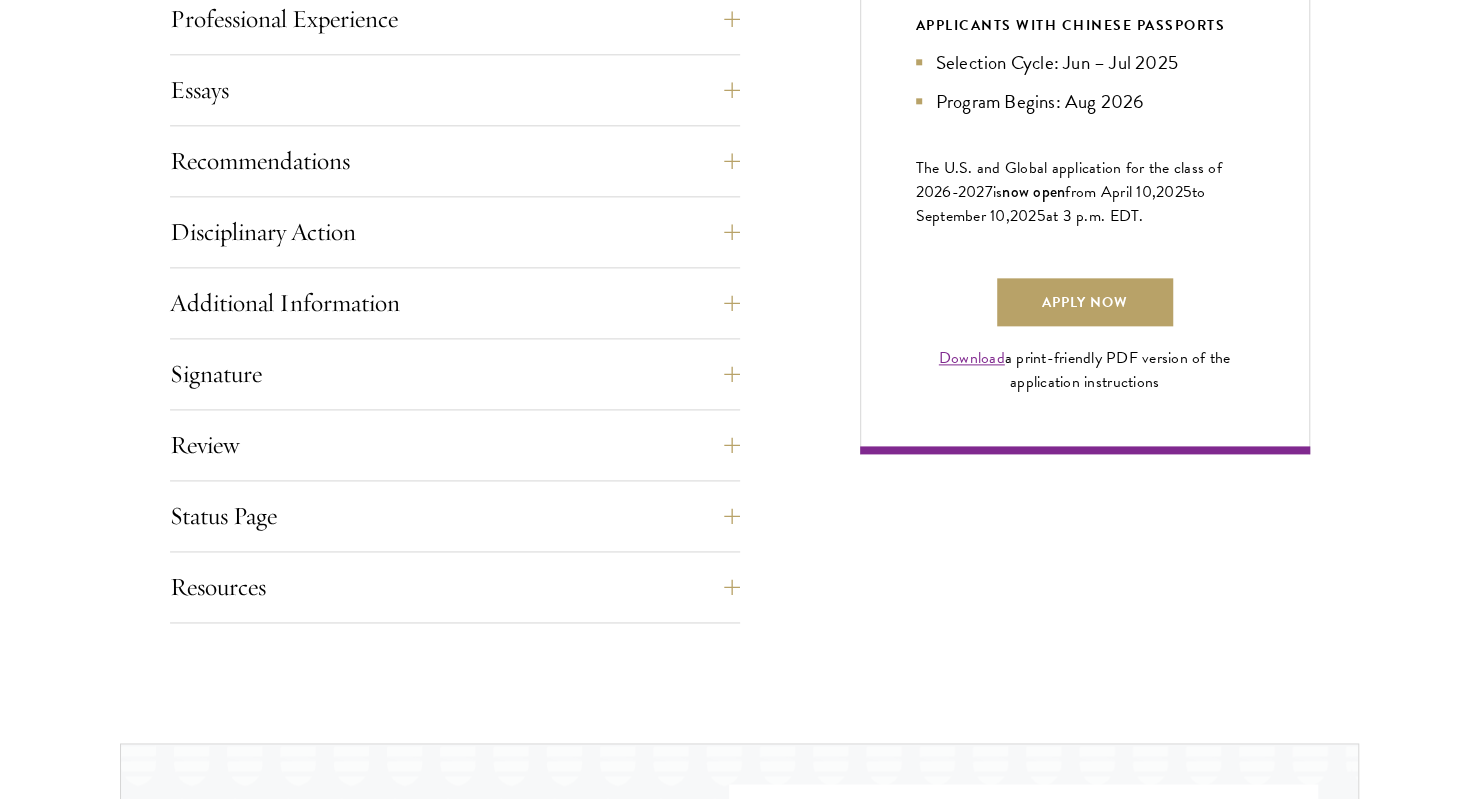 click on "Recommendations
Register three recommenders by providing their names, professional titles, and contact details. You can change how your name is displayed to your recommender if they know you by a different name or nickname. Once you enter the recommender’s details and click “Send to Recommender,” a system-generated Recommendation Request email with a unique submission link will be automatically sent to the recommender. Recommenders should know you well and be able to speak to your intellectual abilities, personal characteristics, and demonstrated leadership using specific examples from their direct experience working with you. Family members or relatives cannot be selected as recommenders. Recommenders should follow the instructions in the Recommendation Request email to submit their letters.  We will not accept emailed or mailed letters, or letters uploaded by applicants." at bounding box center (455, 167) 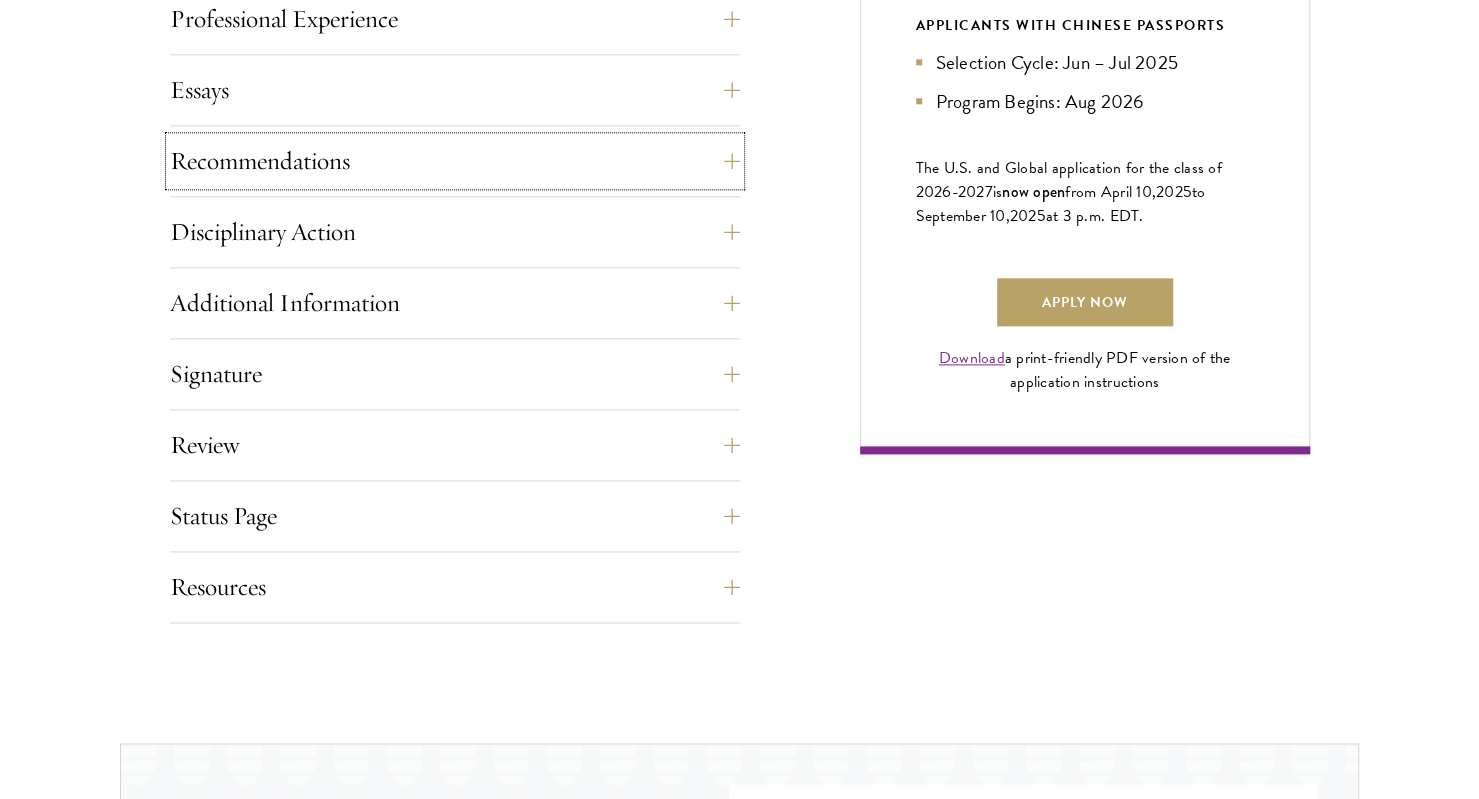 click on "Recommendations" at bounding box center (455, 161) 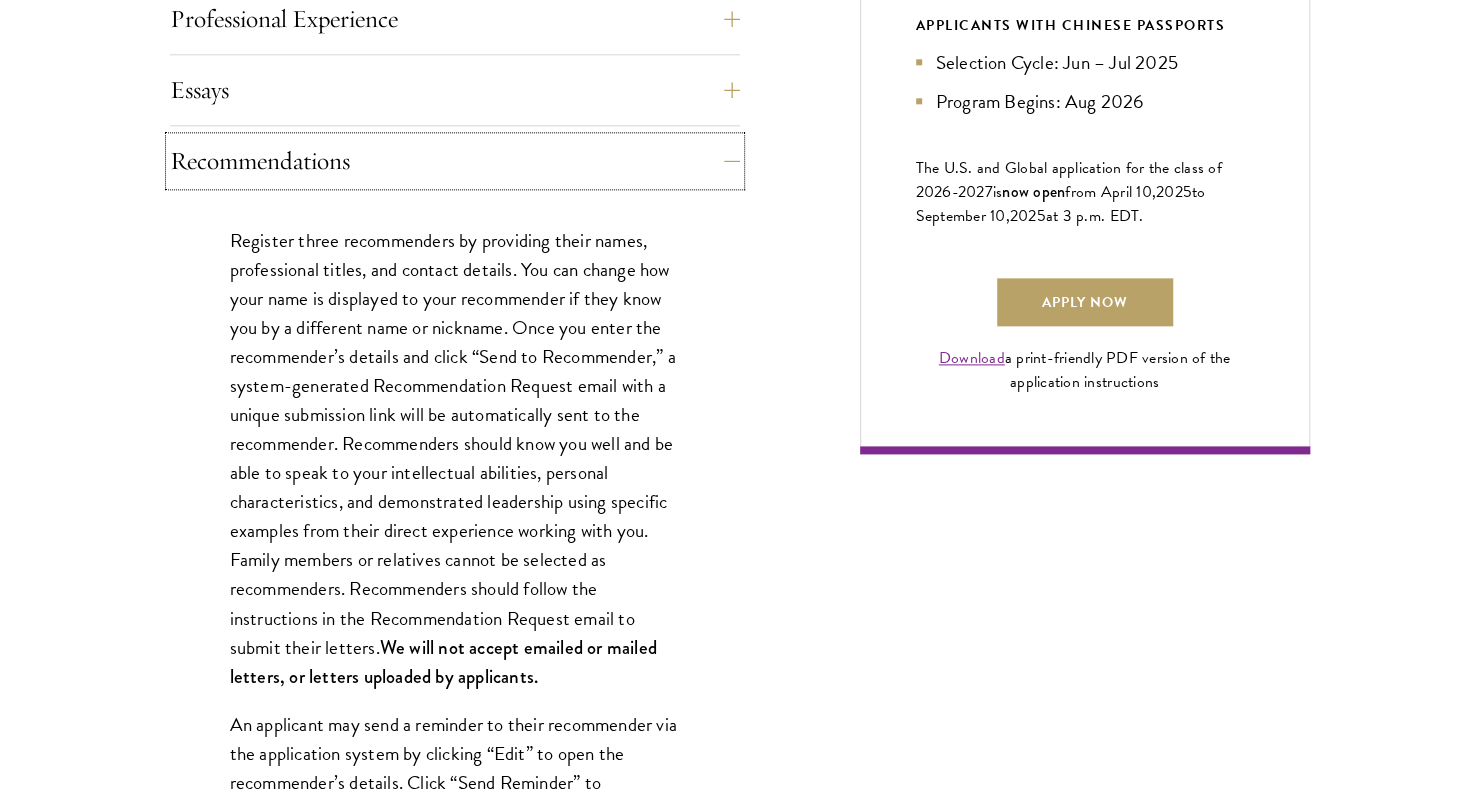 click on "Recommendations" at bounding box center [455, 161] 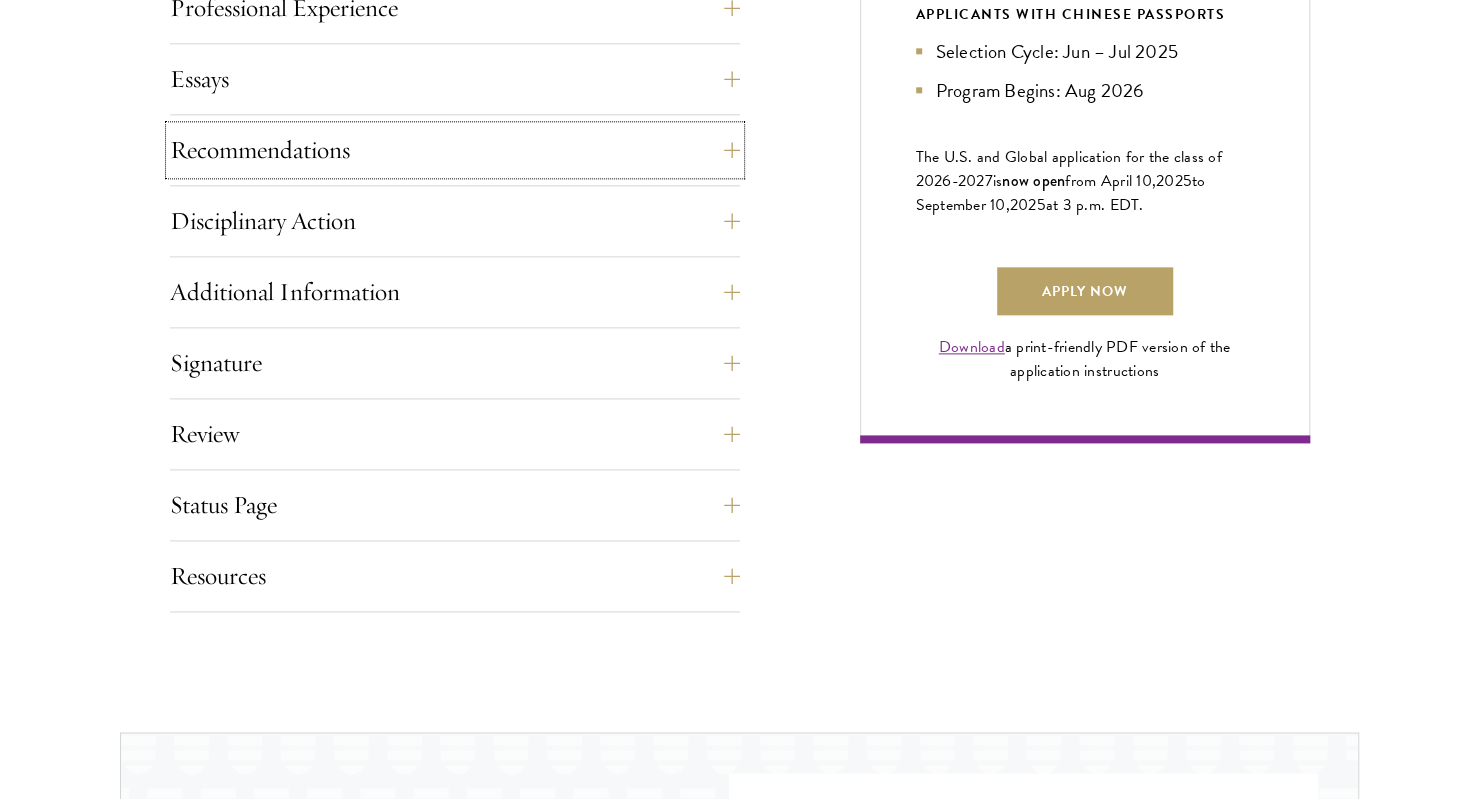 scroll, scrollTop: 1388, scrollLeft: 0, axis: vertical 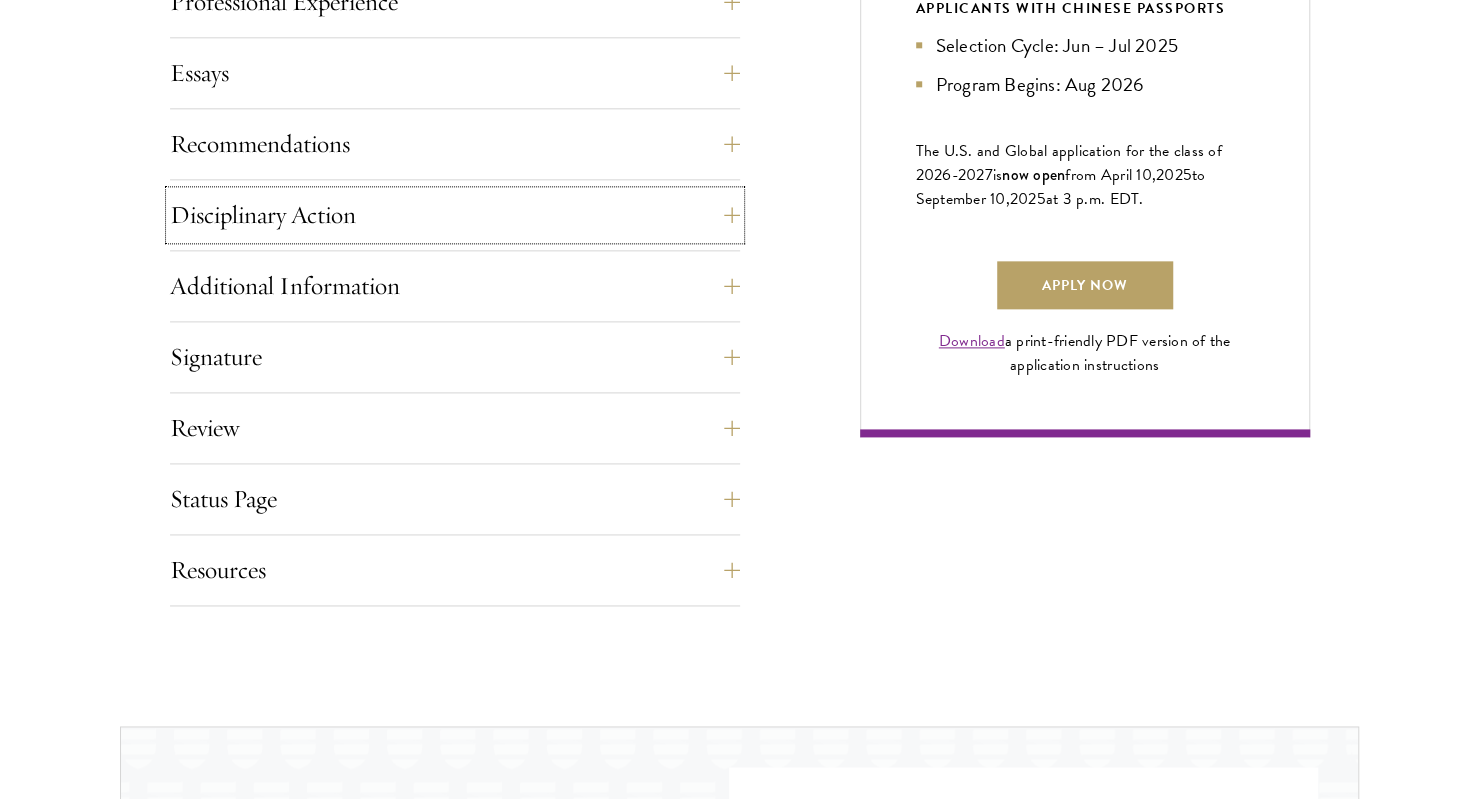 click on "Disciplinary Action" at bounding box center (455, 215) 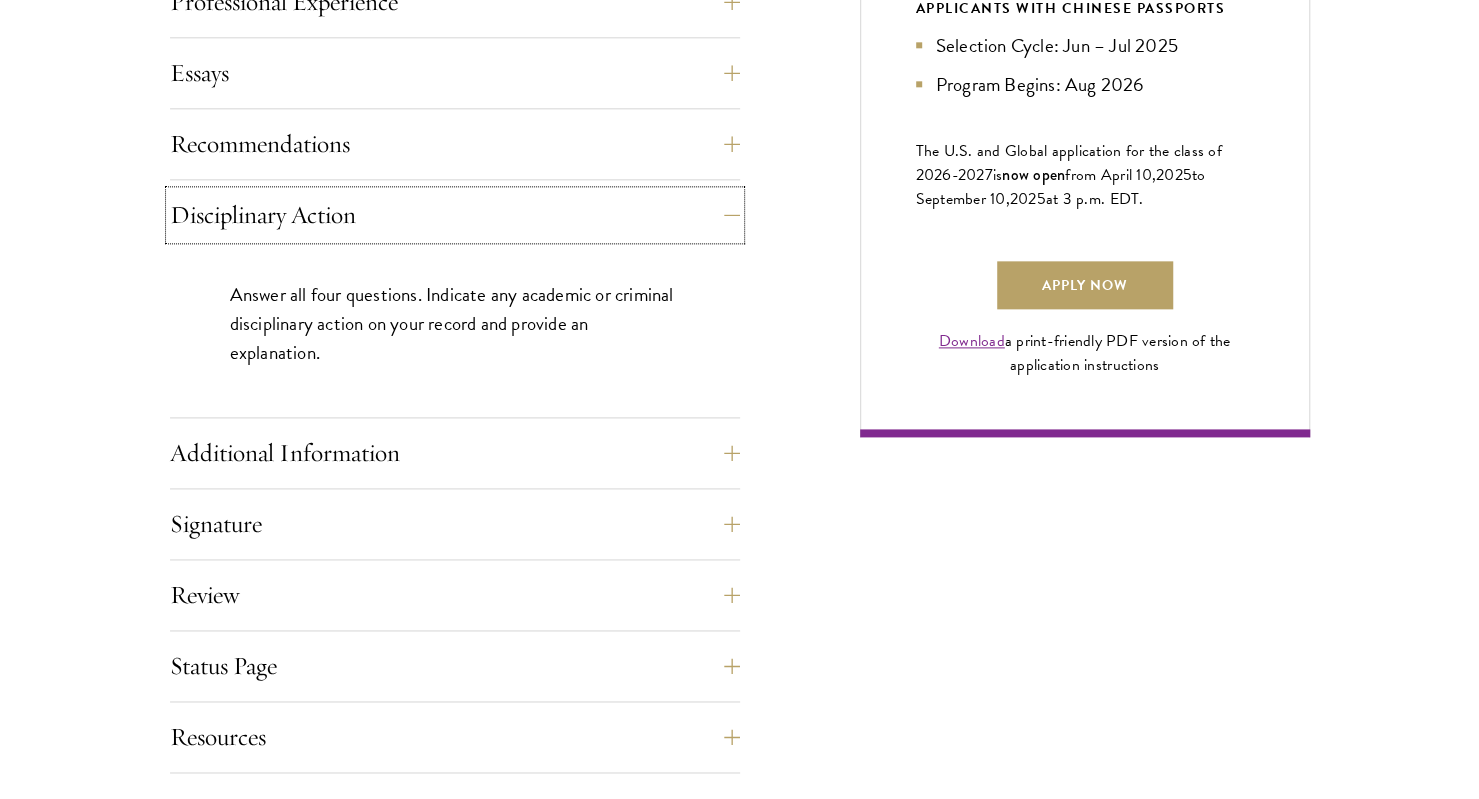 click on "Disciplinary Action" at bounding box center (455, 215) 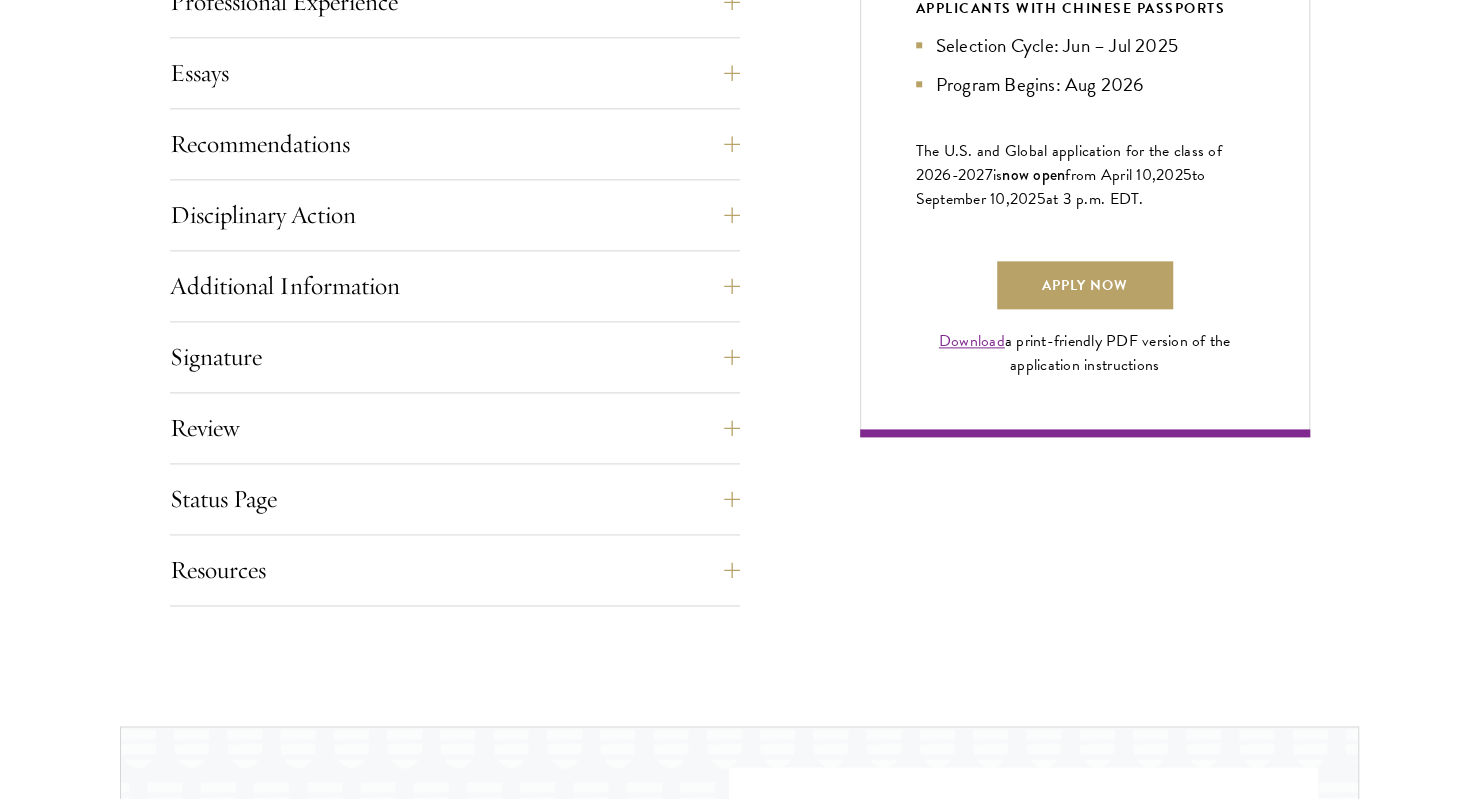 click on "Additional Information
Interviews:  :  In-person interviews will take place on [MONTH] [DAY] , [MONTH]  [DAY]  in [CITY], [MONTH]  [DAY] , and [MONTH]  [DAY] ,  [YEAR]  in [CITY].  Indicate where you will be during this period. If you are invited to an interview, the anticipated location you indicate will help us determine the most appropriate interview date and location for you.
Clarification Comment:  If you wish to clarify any information provided in the application, please do so in this section. You may also include any impacts due to the global pandemic that you feel are important for the selection committee to know. For example, if you took a leave of absence or faced unusual circumstances in your studies or in your career, you may provide a brief explanation here.
Military Service:" at bounding box center (455, 292) 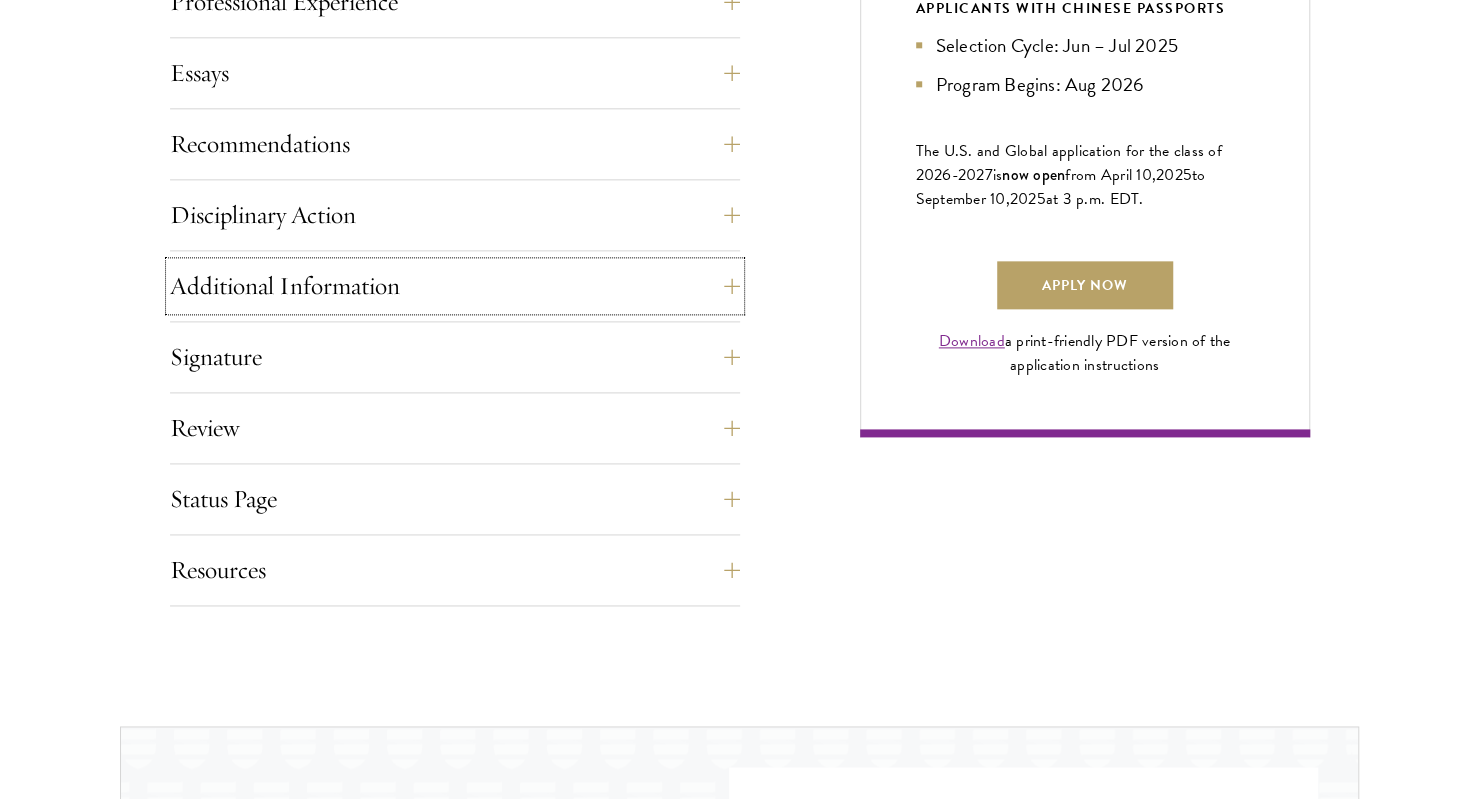 click on "Additional Information" at bounding box center (455, 286) 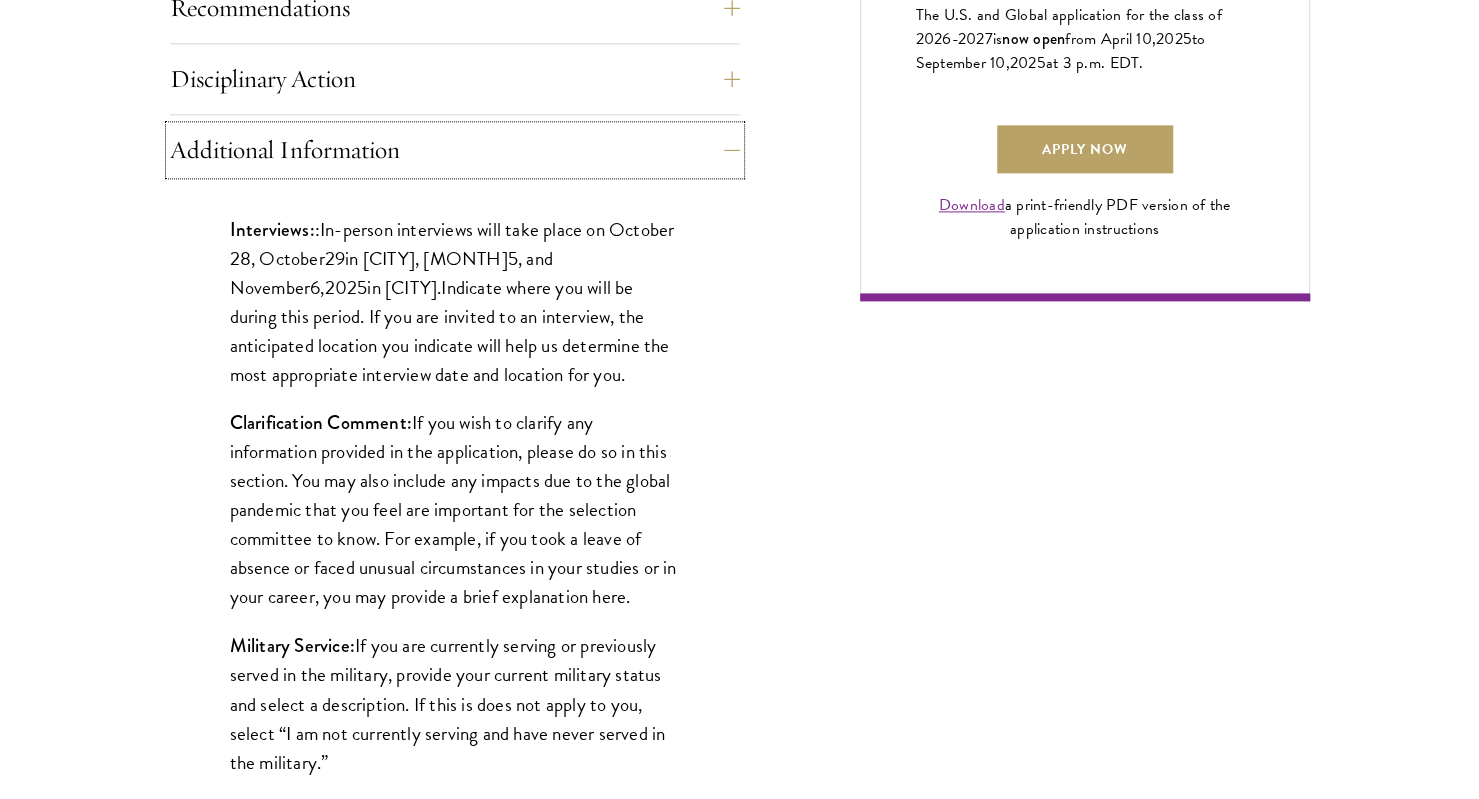 scroll, scrollTop: 1525, scrollLeft: 0, axis: vertical 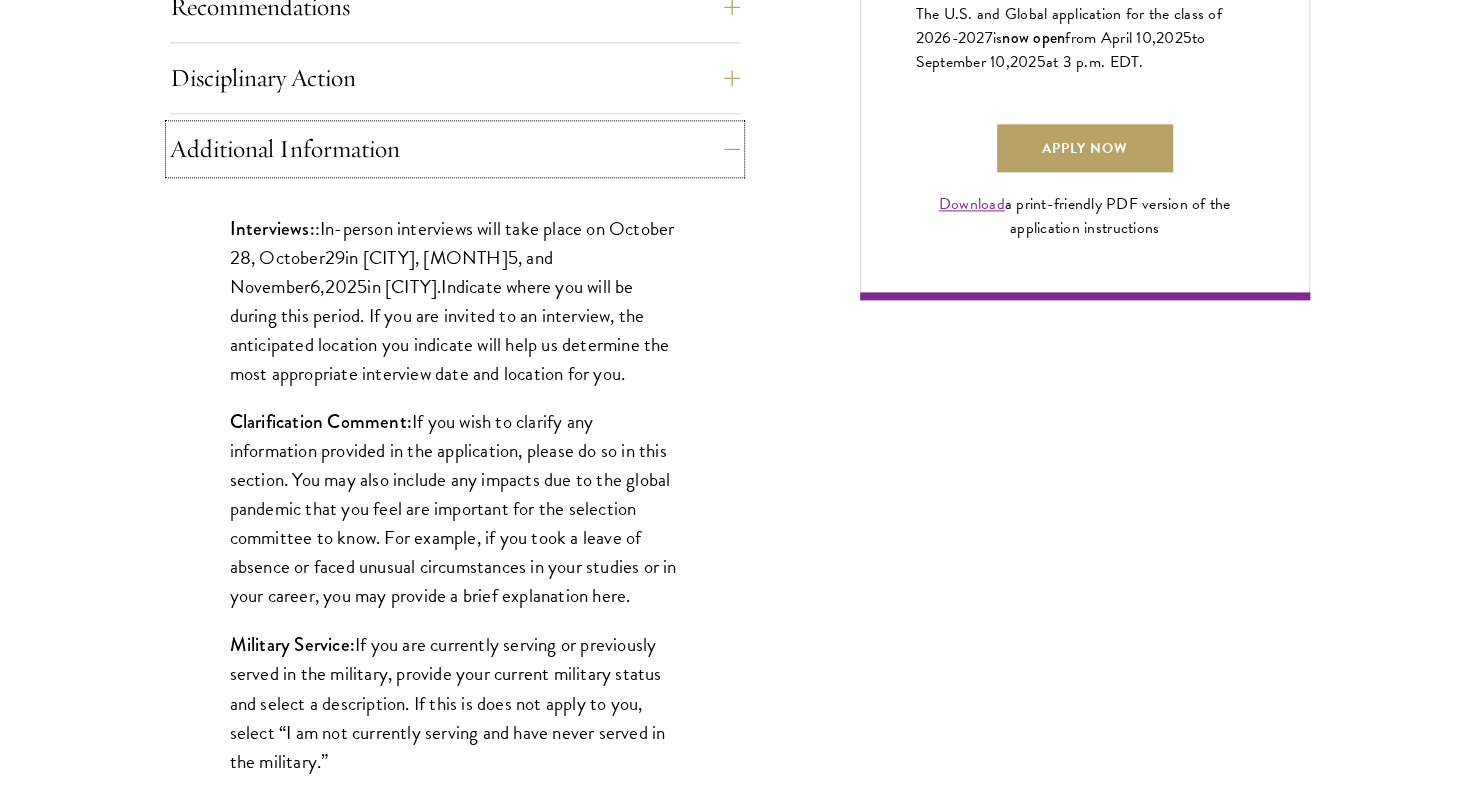 click on "Additional Information" at bounding box center (455, 149) 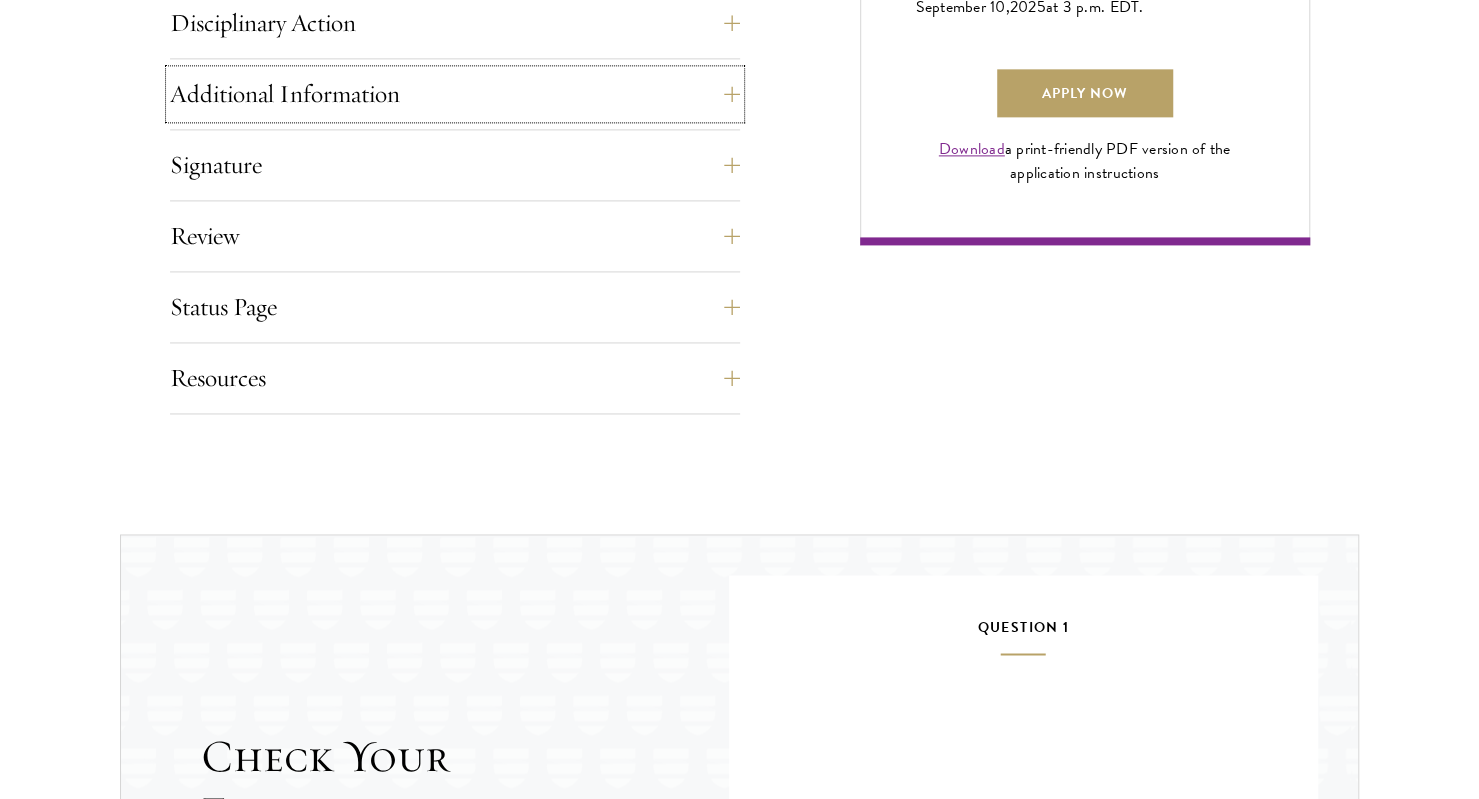 scroll, scrollTop: 1581, scrollLeft: 0, axis: vertical 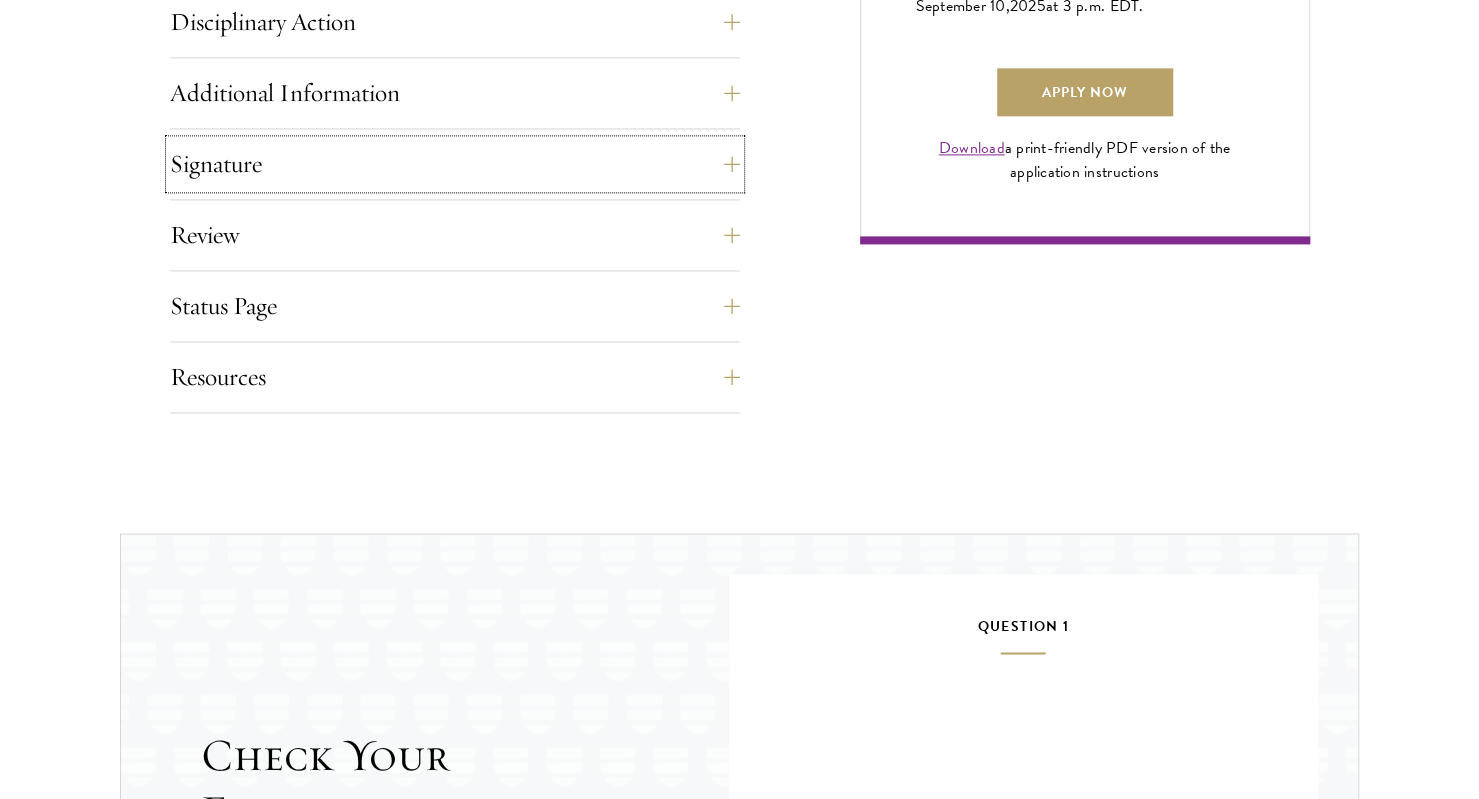 click on "Signature" at bounding box center (455, 164) 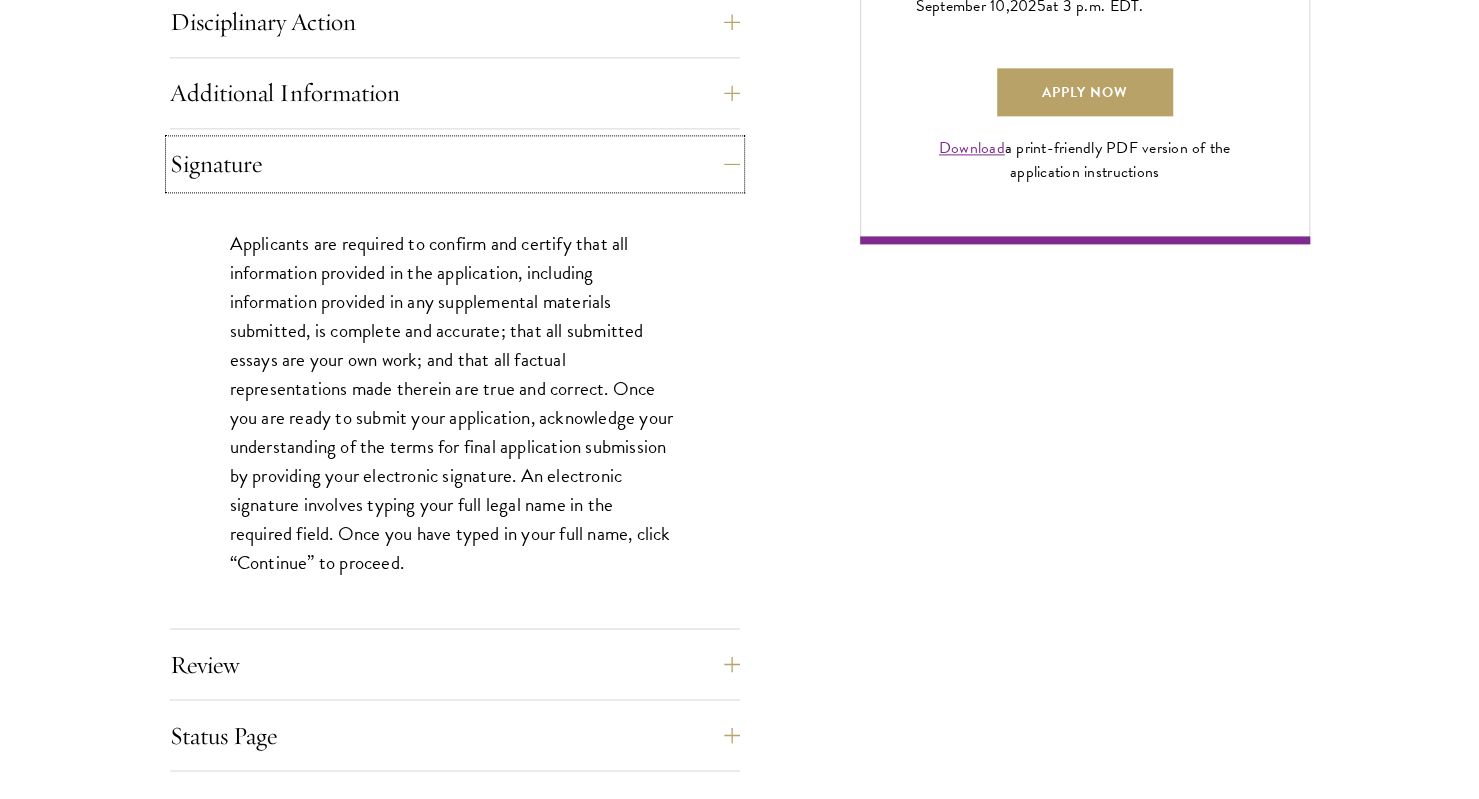 click on "Signature" at bounding box center (455, 164) 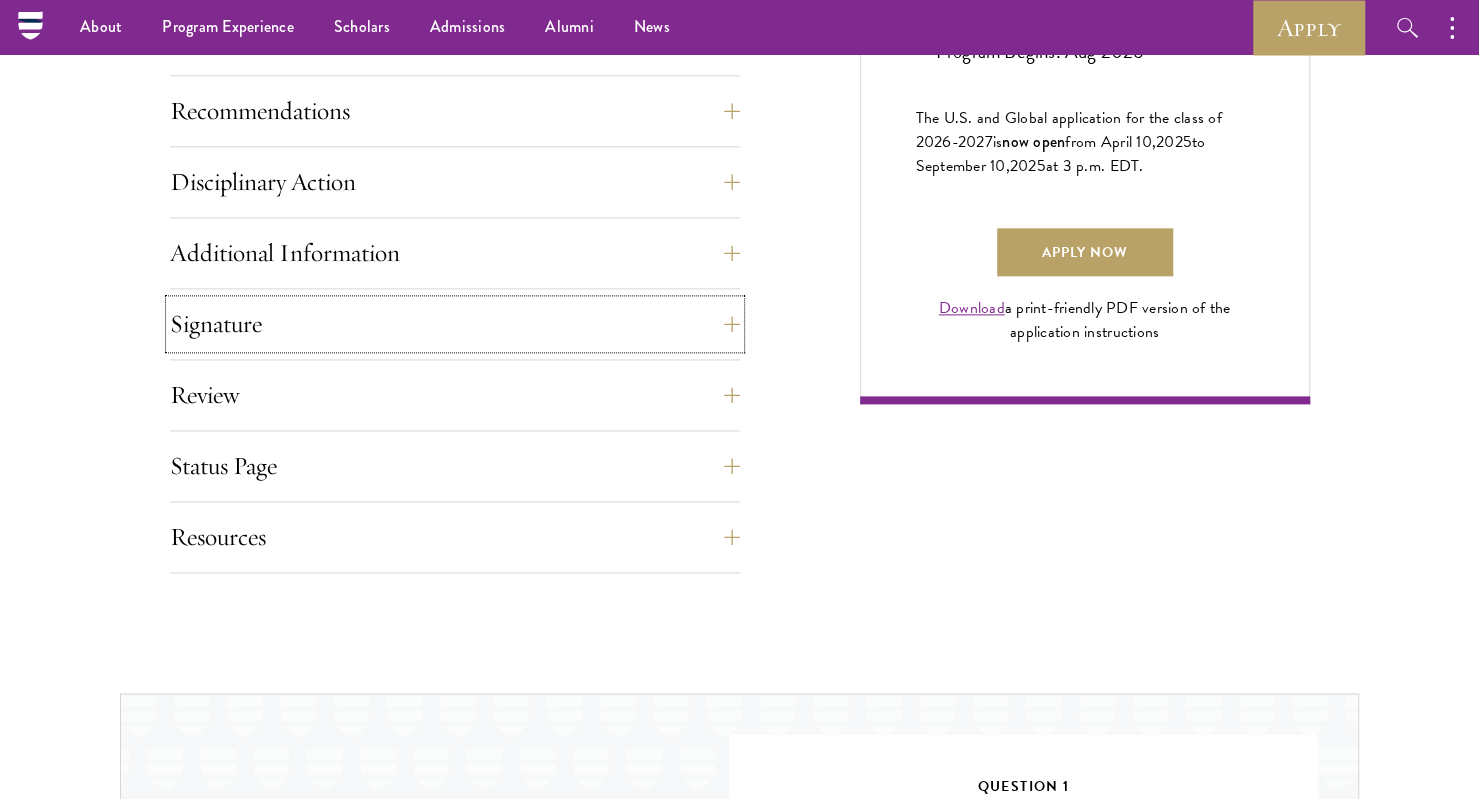 scroll, scrollTop: 1414, scrollLeft: 0, axis: vertical 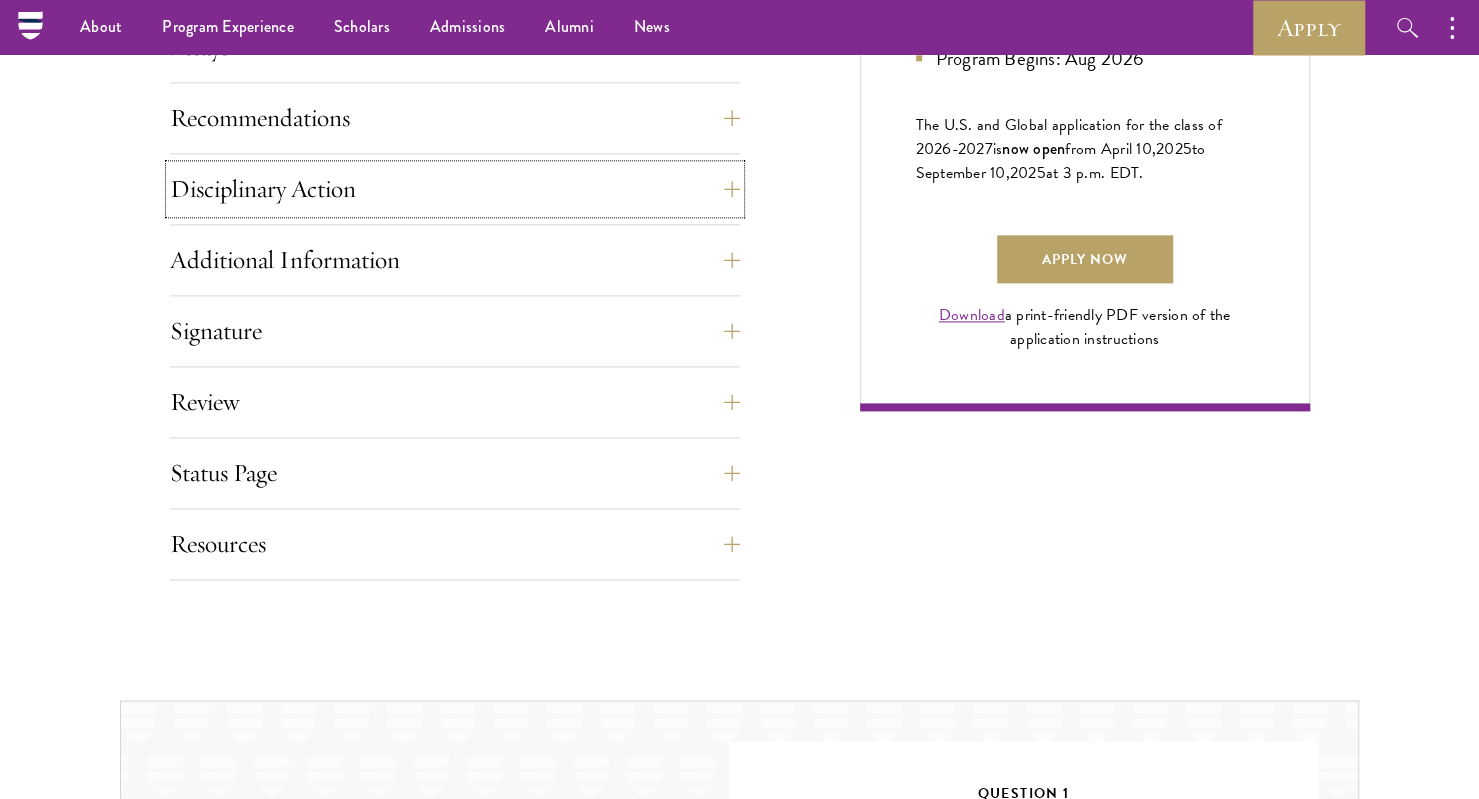 click on "Disciplinary Action" at bounding box center [455, 189] 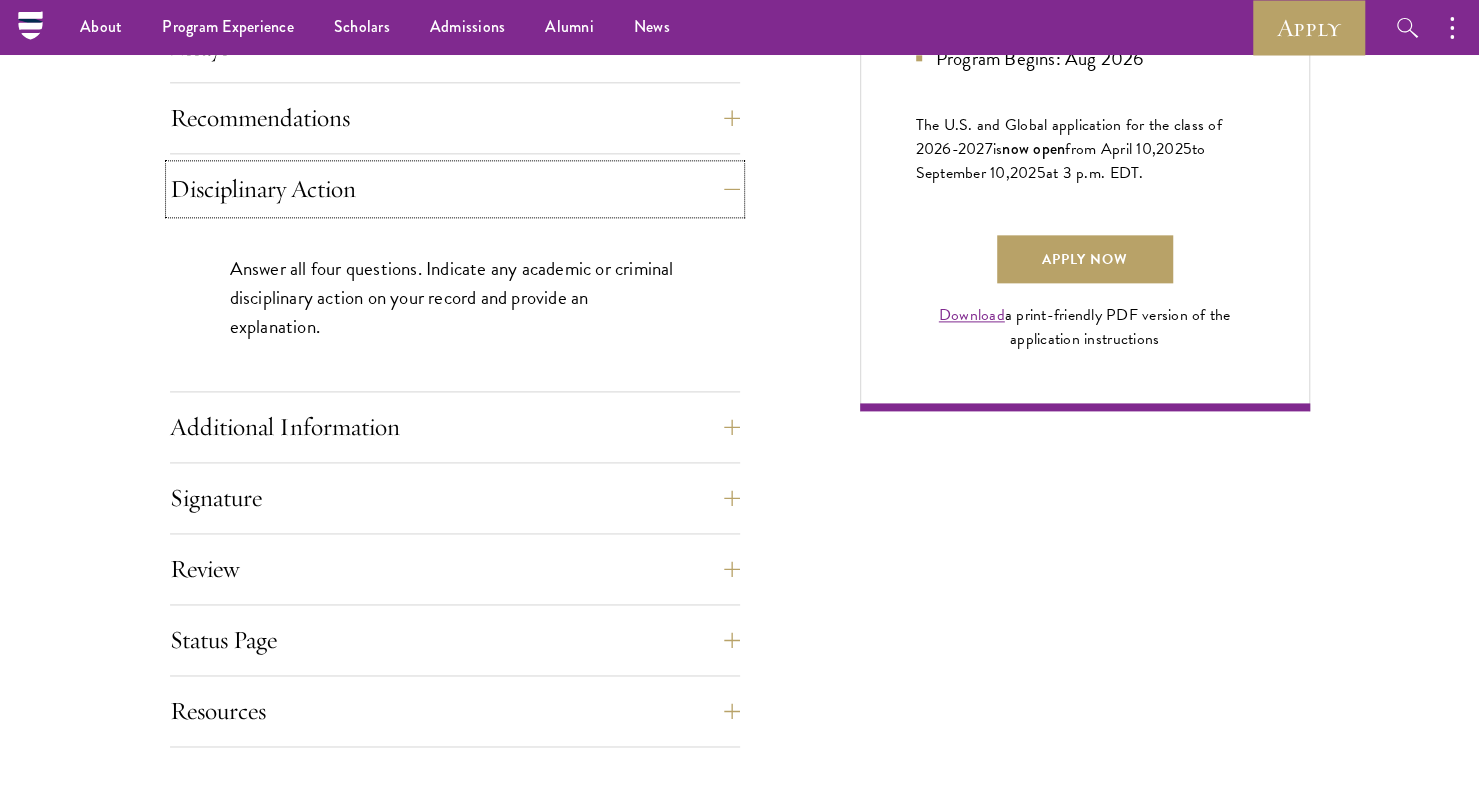 click on "Disciplinary Action" at bounding box center [455, 189] 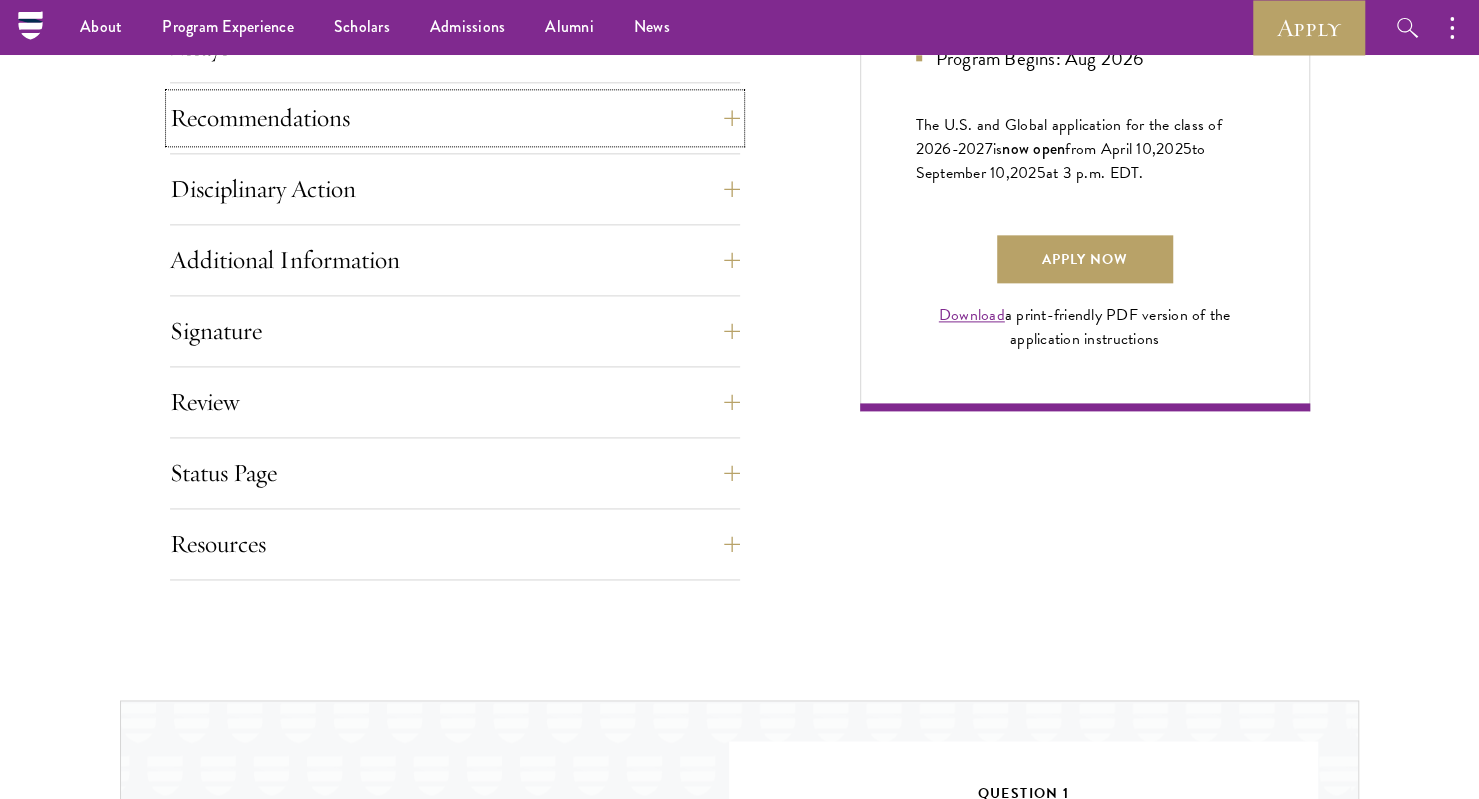 click on "Recommendations" at bounding box center (455, 118) 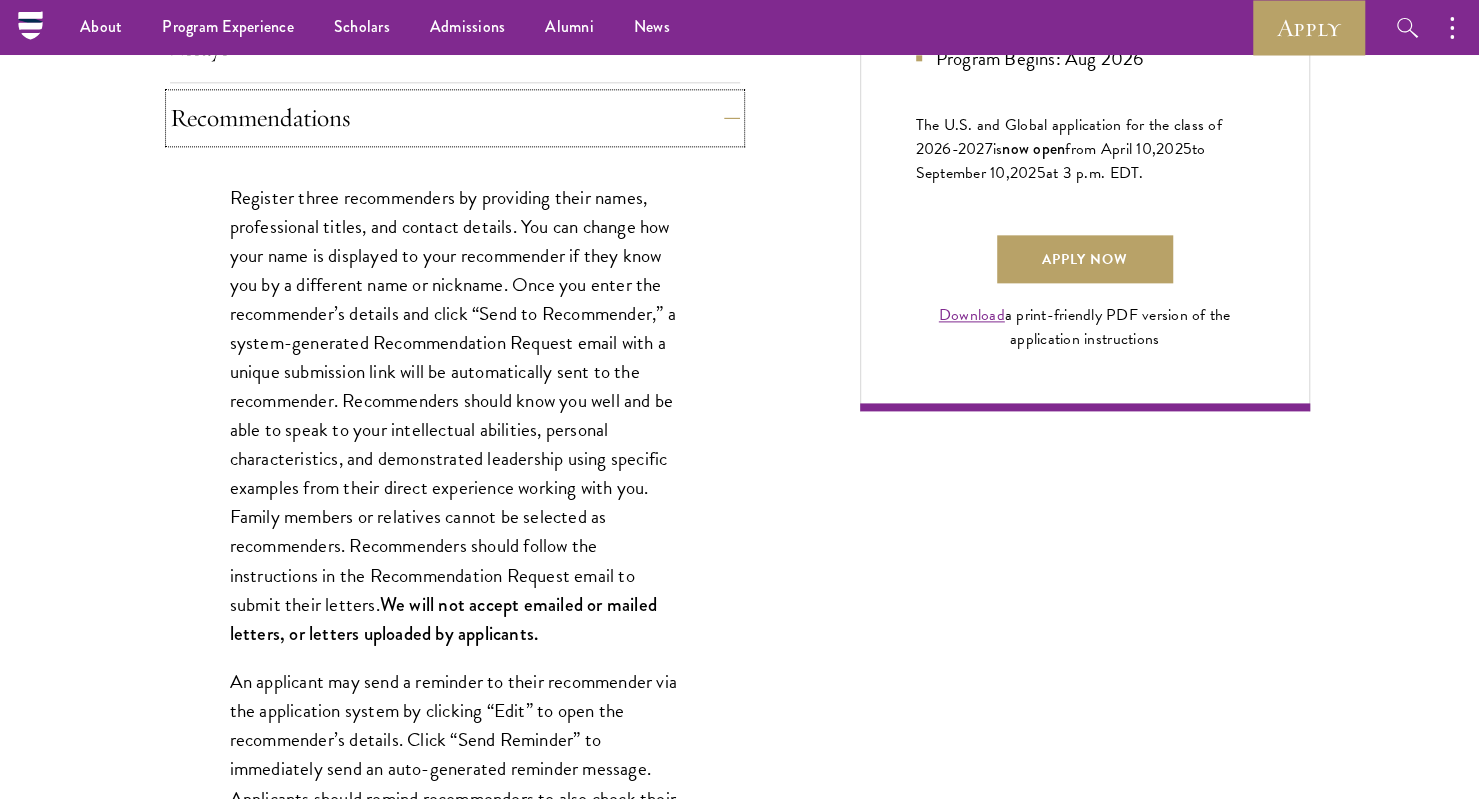 click on "Recommendations" at bounding box center (455, 118) 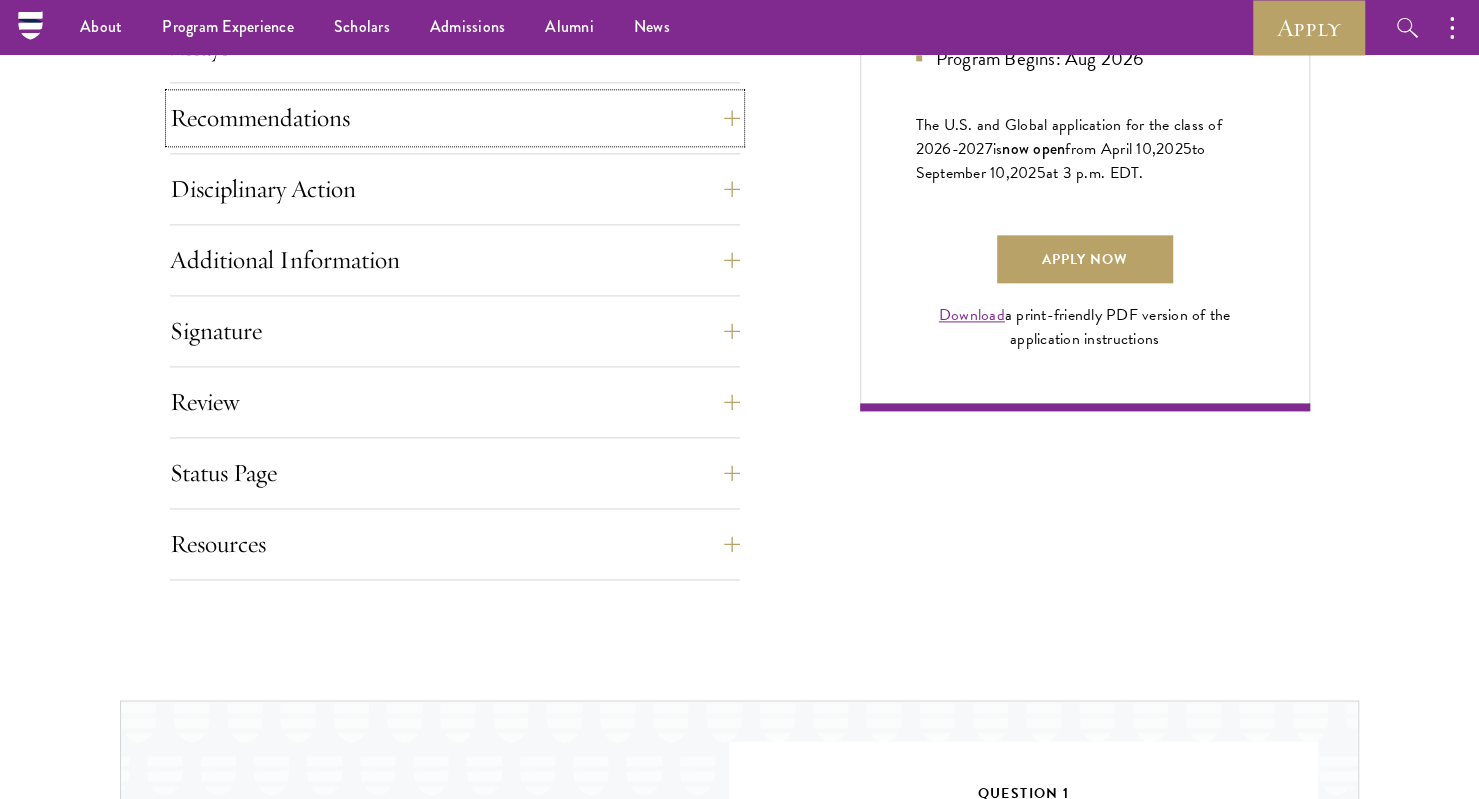 click on "Recommendations" at bounding box center (455, 118) 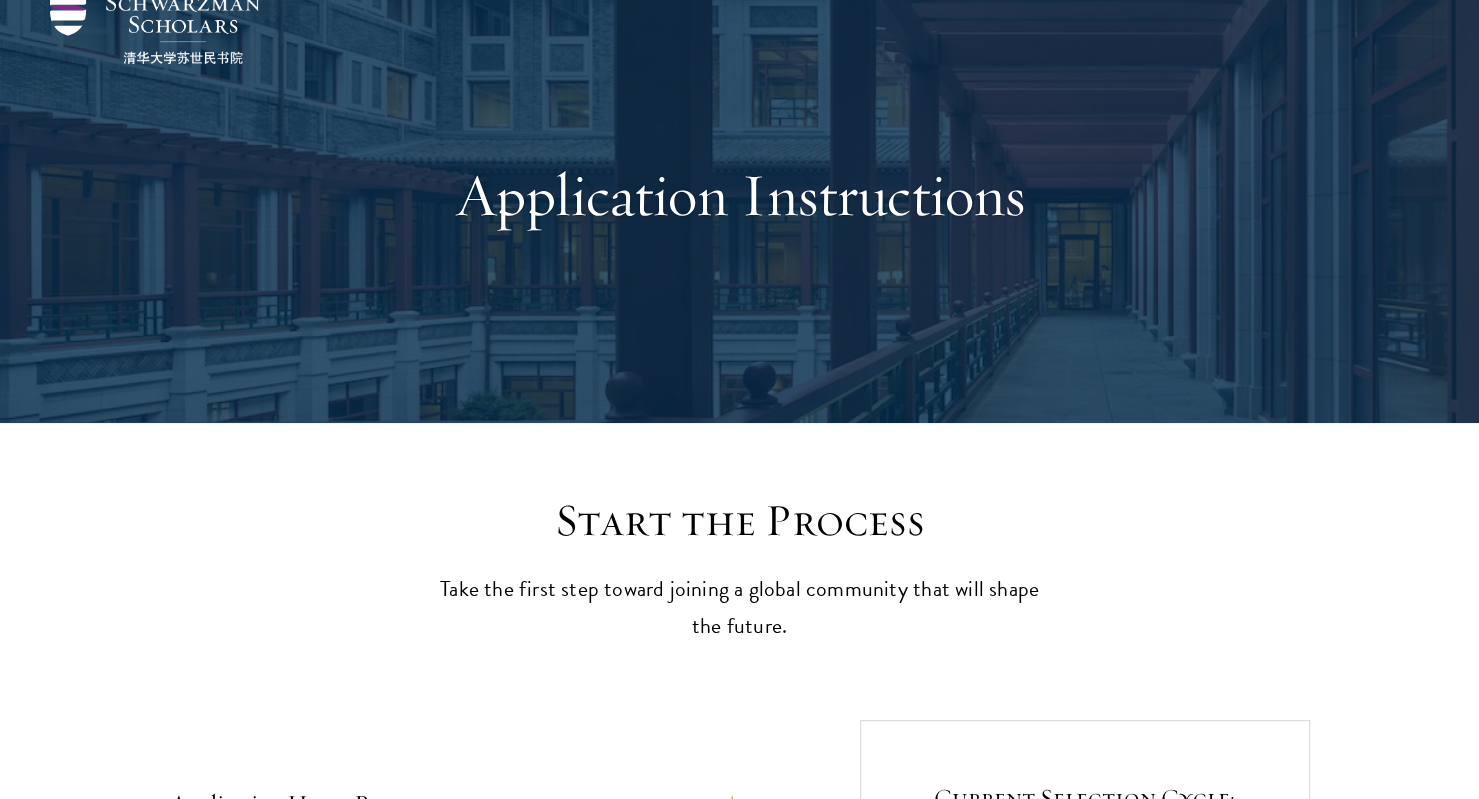 scroll, scrollTop: 0, scrollLeft: 0, axis: both 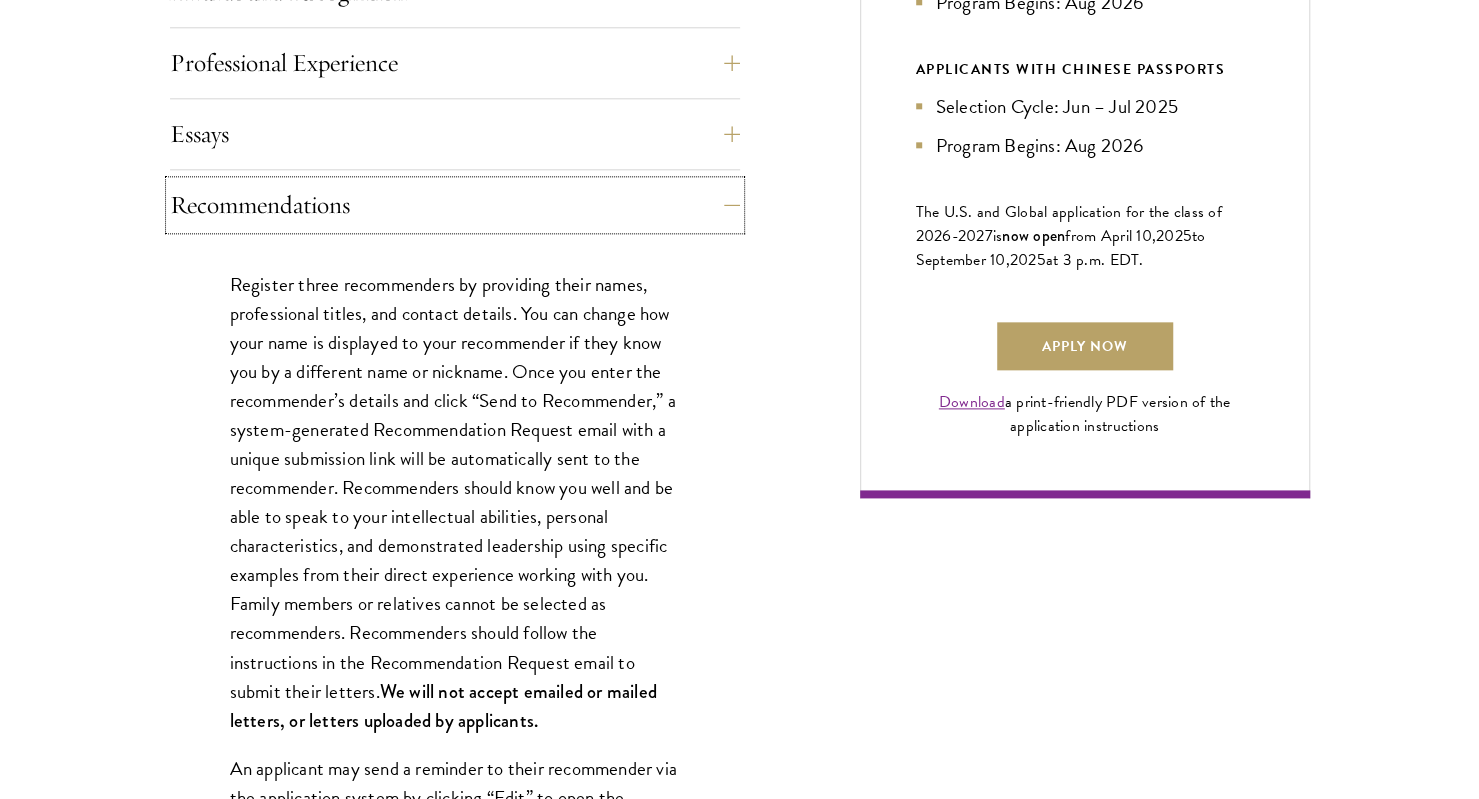 click on "Recommendations" at bounding box center (455, 205) 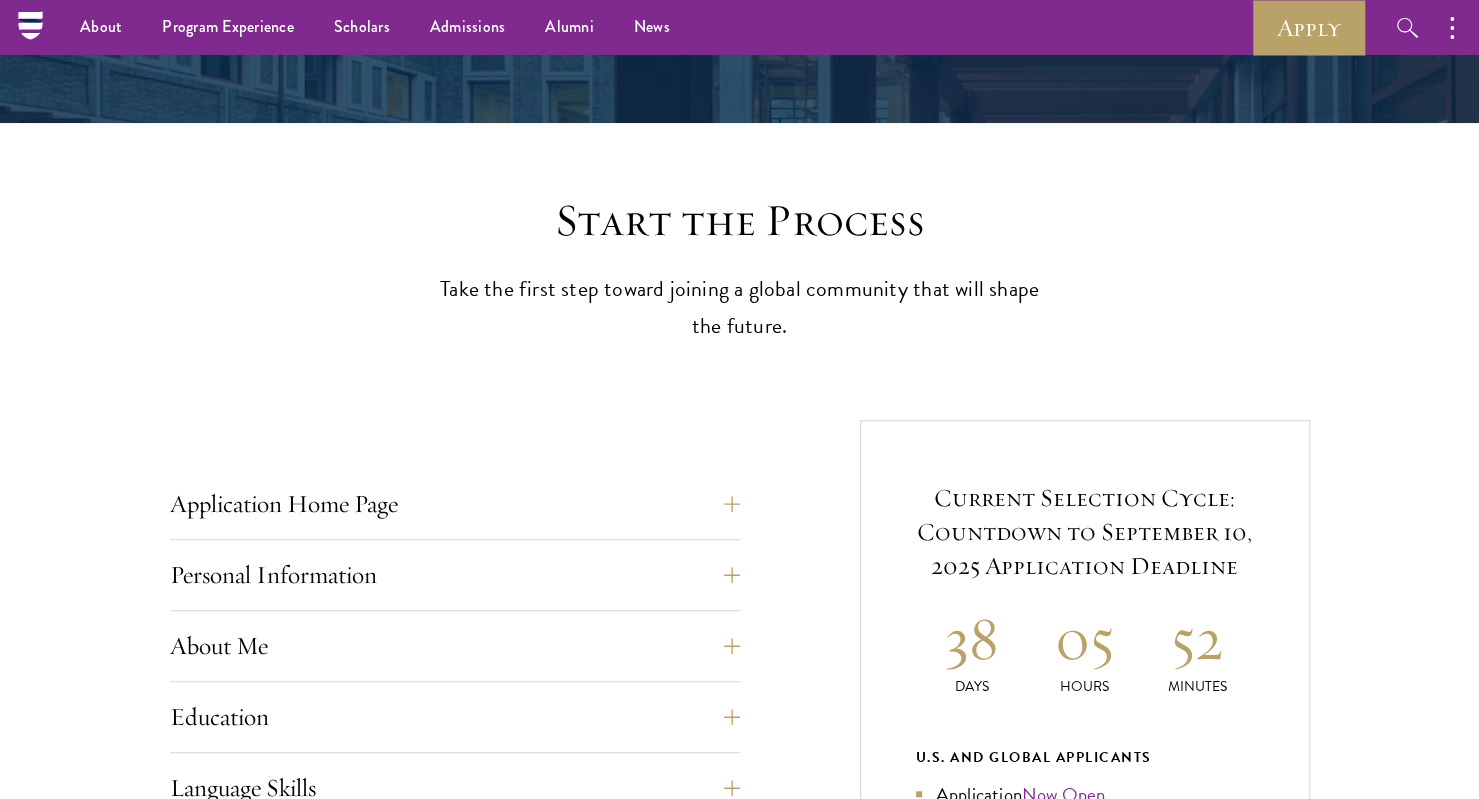 scroll, scrollTop: 0, scrollLeft: 0, axis: both 